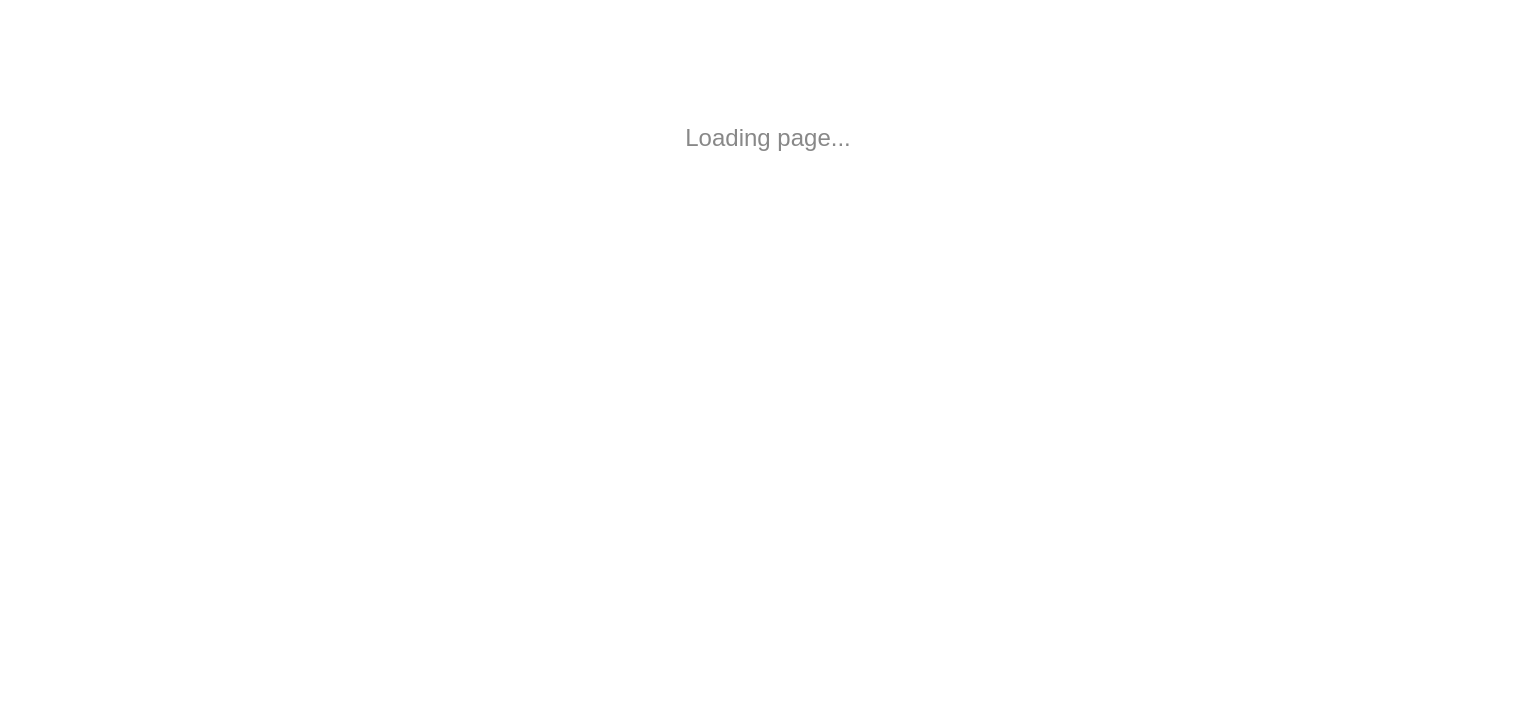 scroll, scrollTop: 0, scrollLeft: 0, axis: both 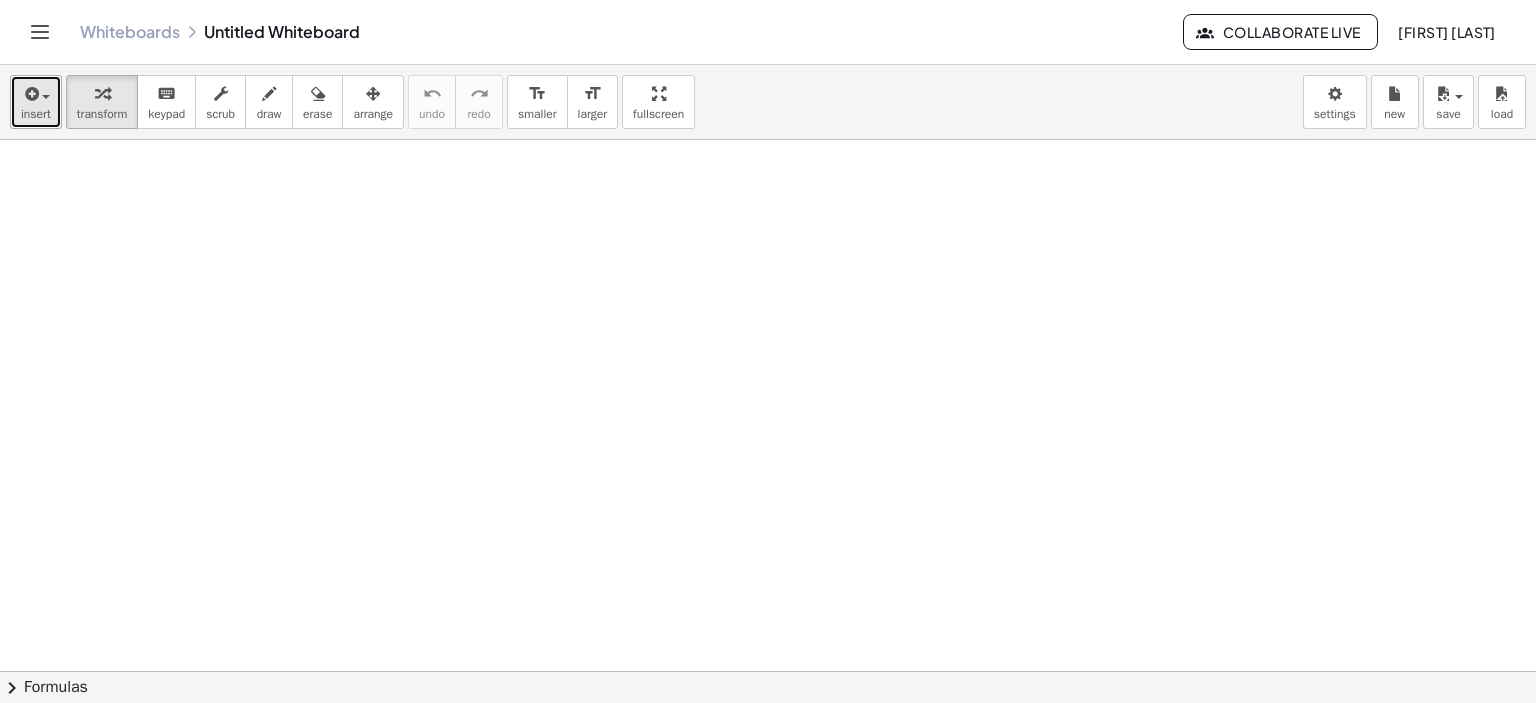 click on "insert" at bounding box center [36, 102] 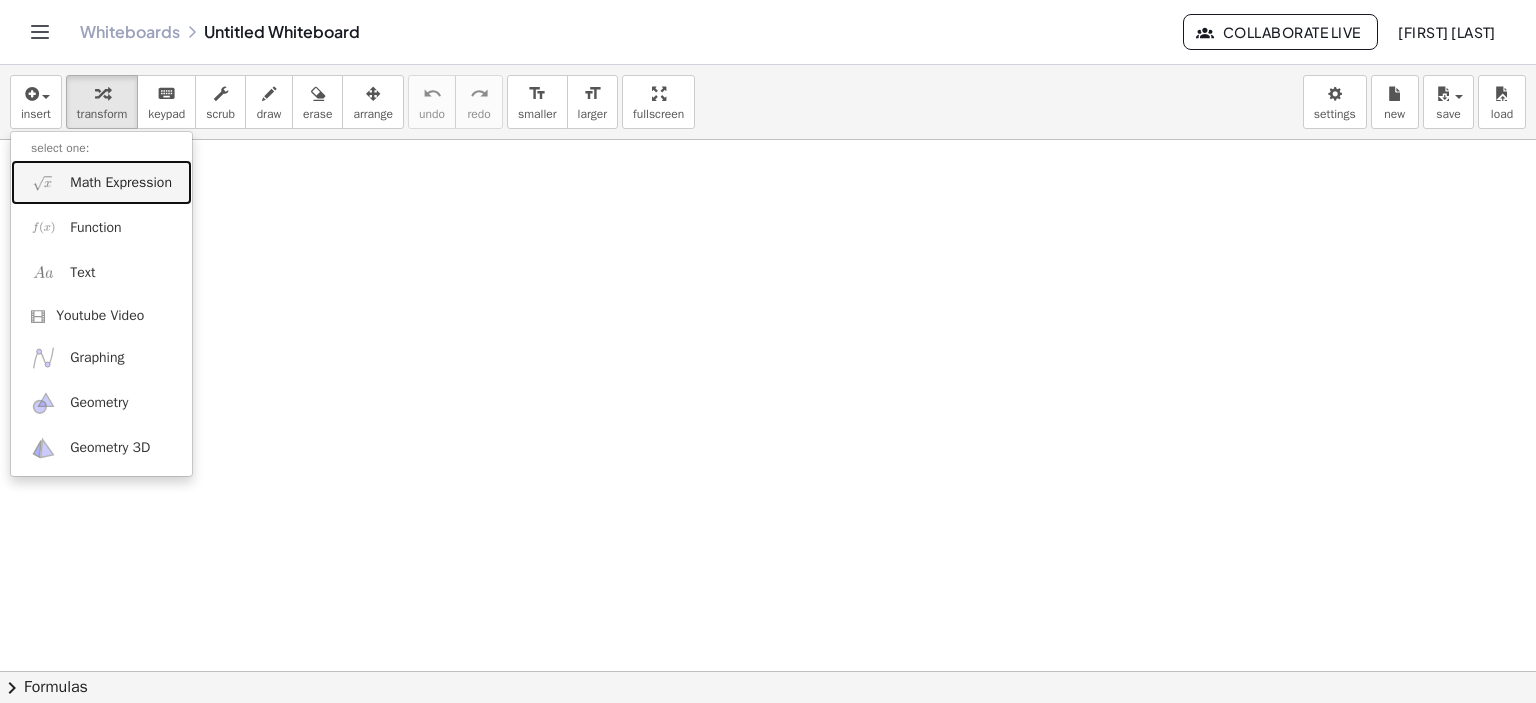 click on "Math Expression" at bounding box center (101, 182) 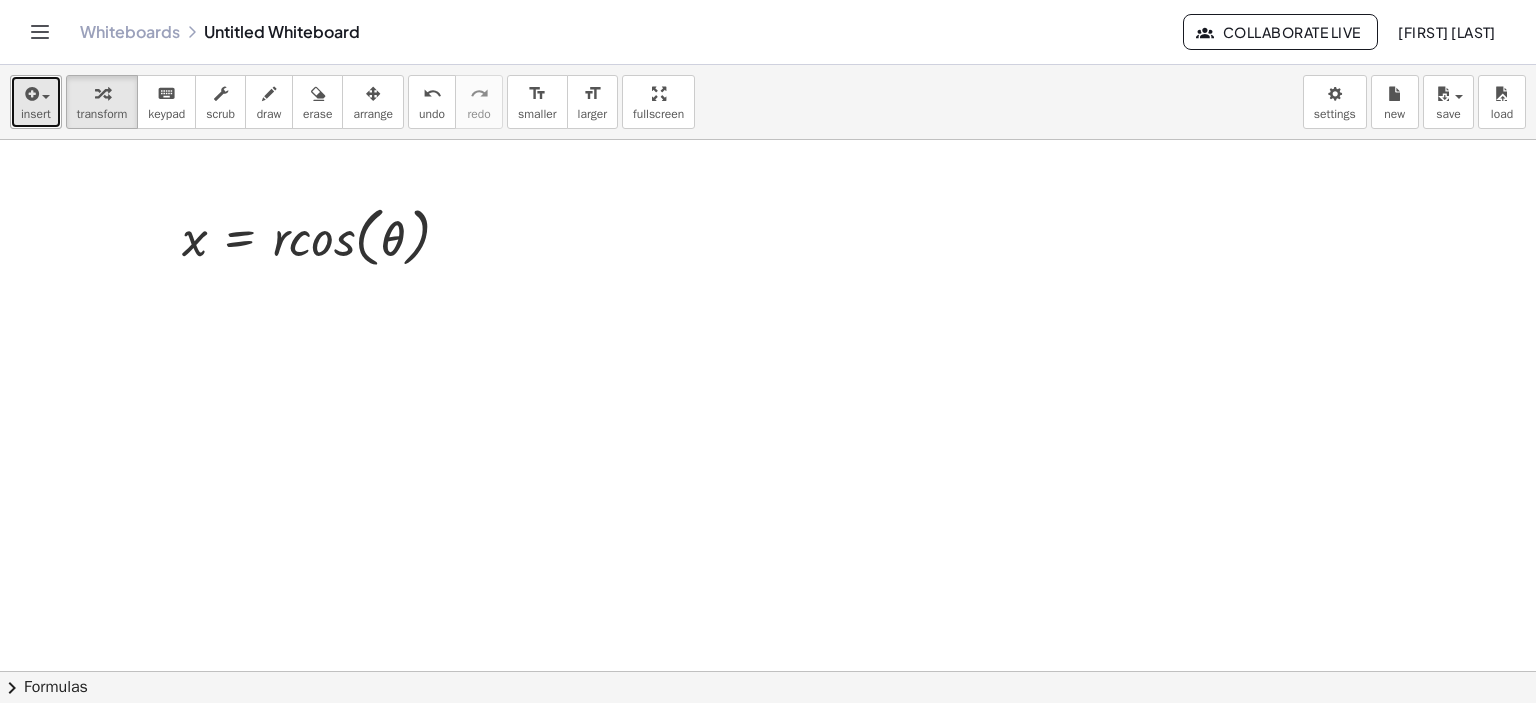 click on "insert" at bounding box center (36, 102) 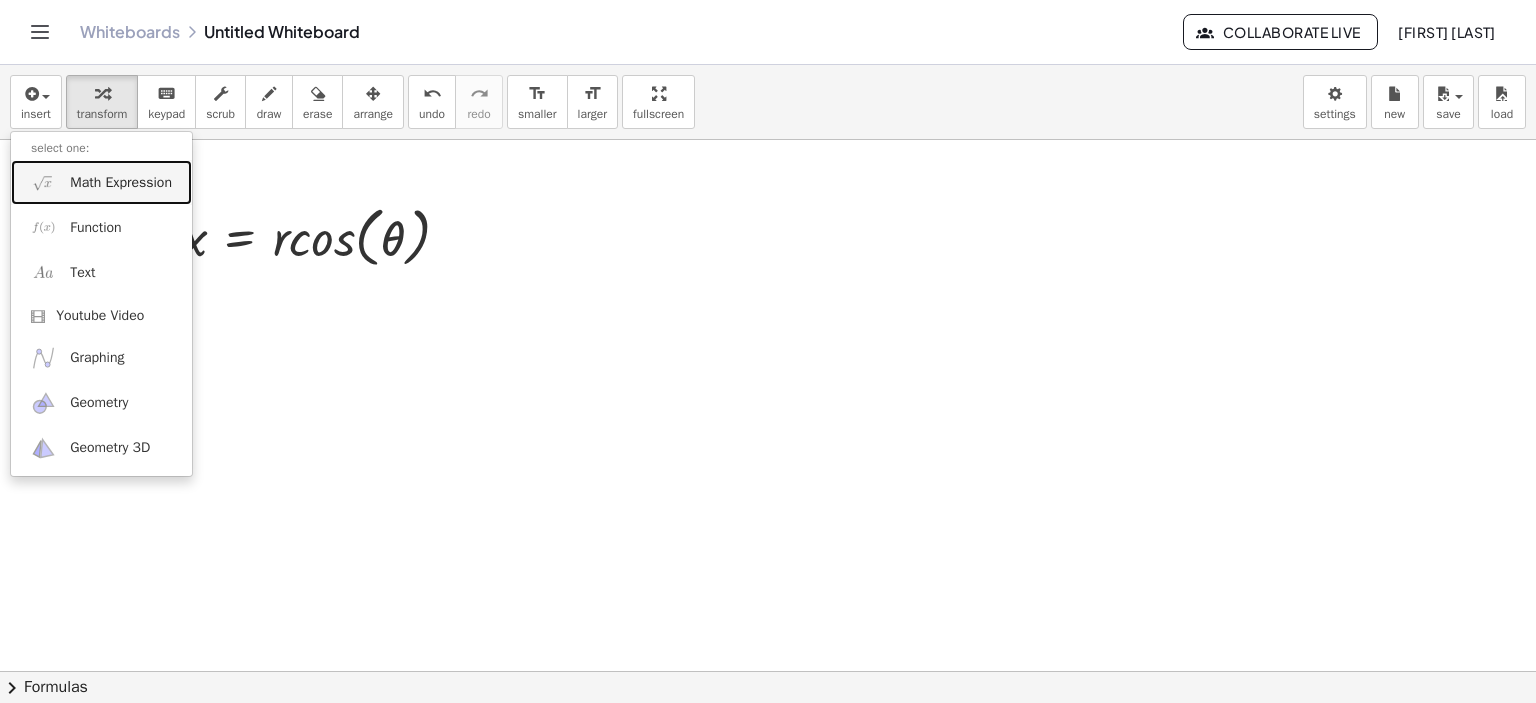 click on "Math Expression" at bounding box center [121, 183] 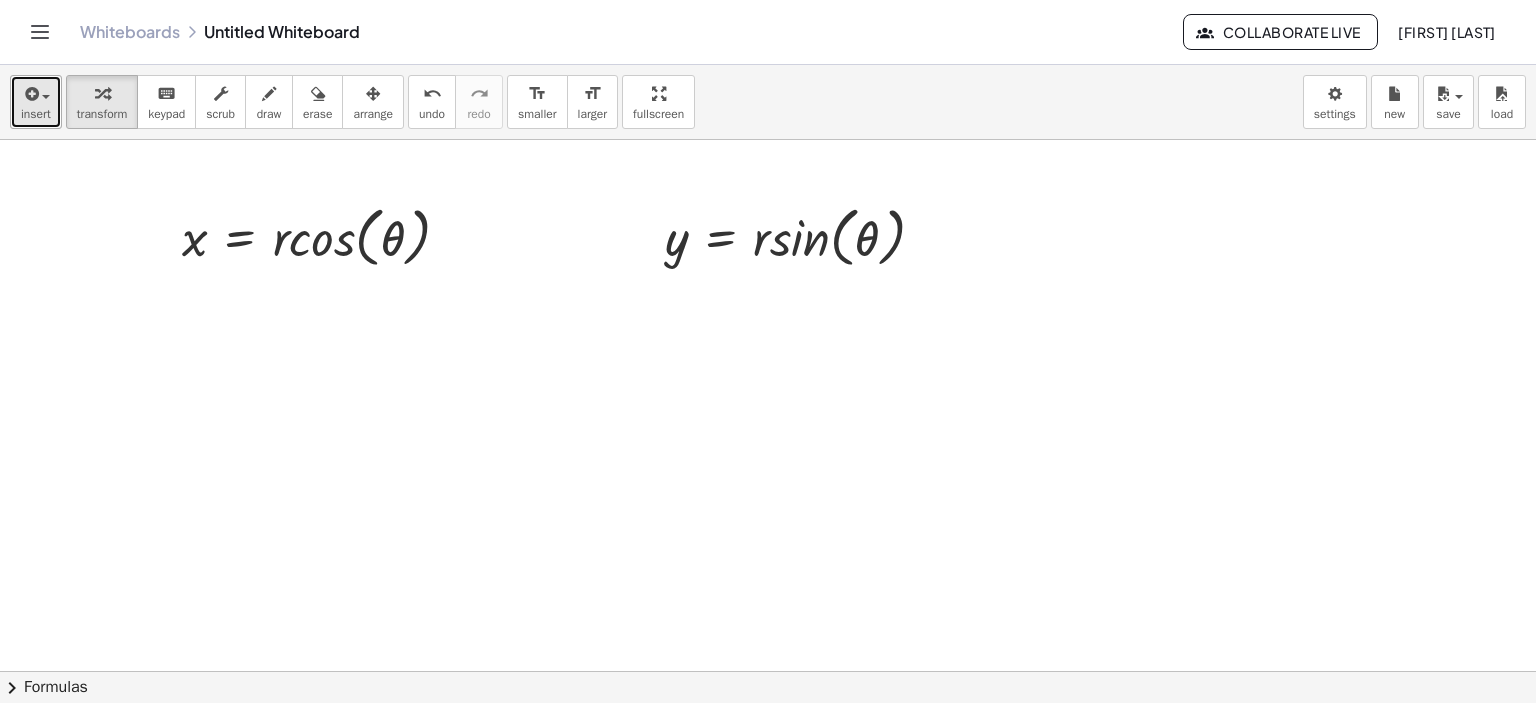 click on "insert" at bounding box center [36, 114] 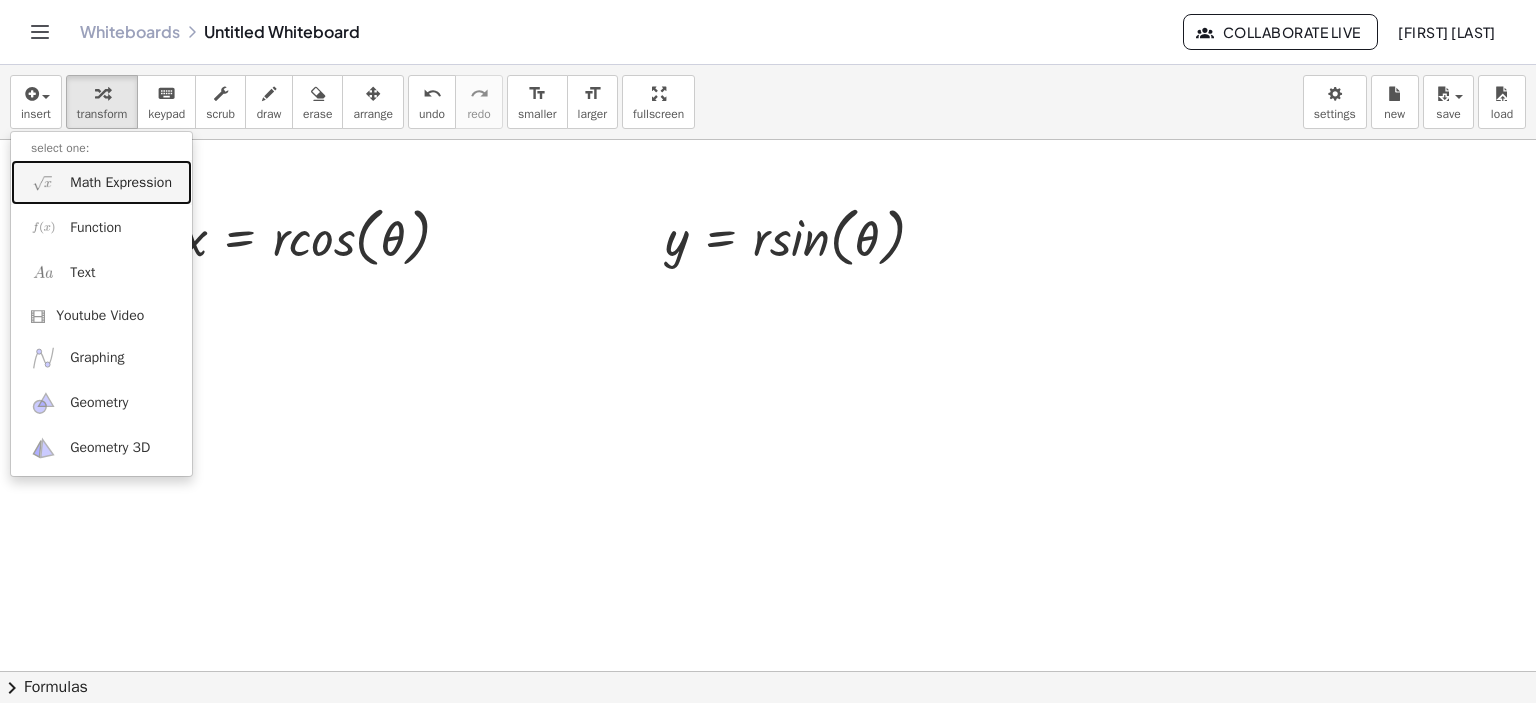 click on "Math Expression" at bounding box center (121, 183) 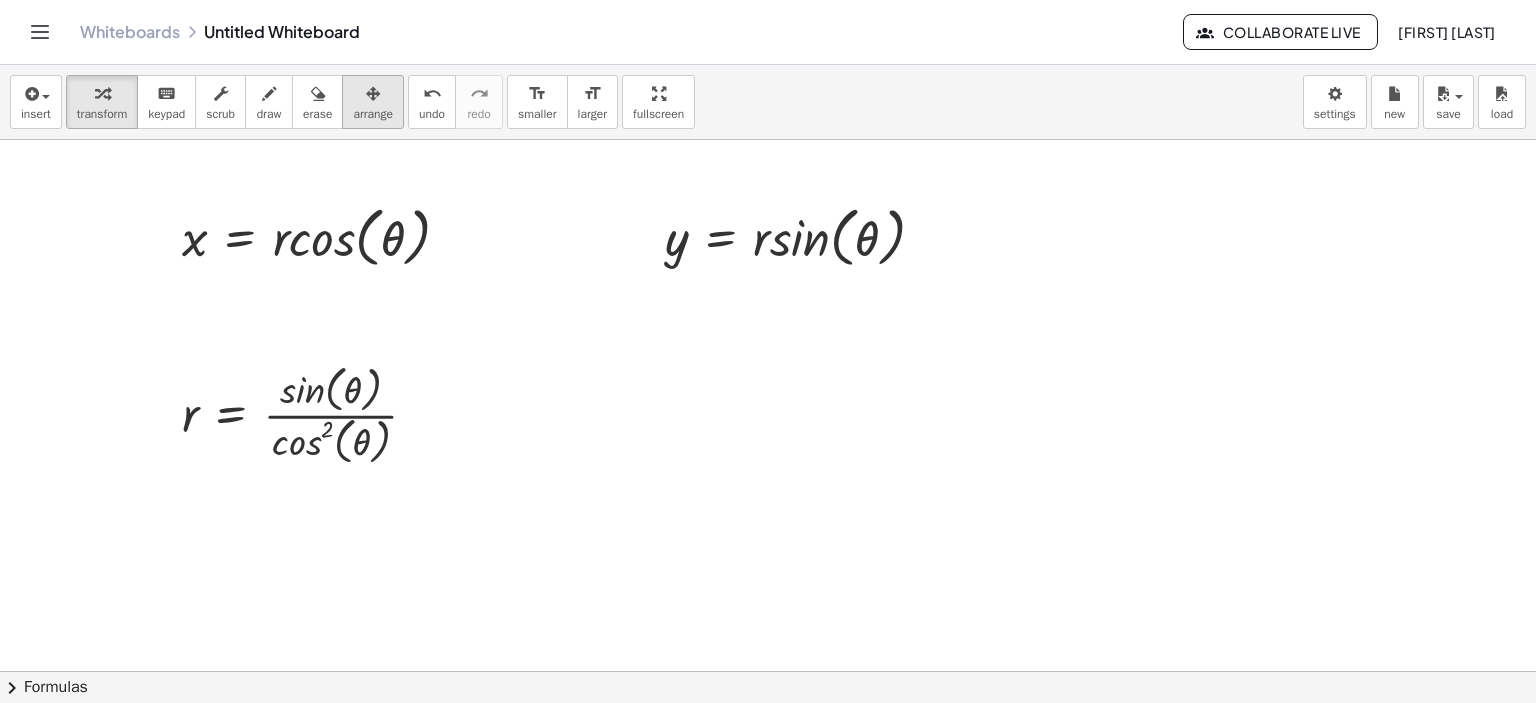 click at bounding box center (373, 93) 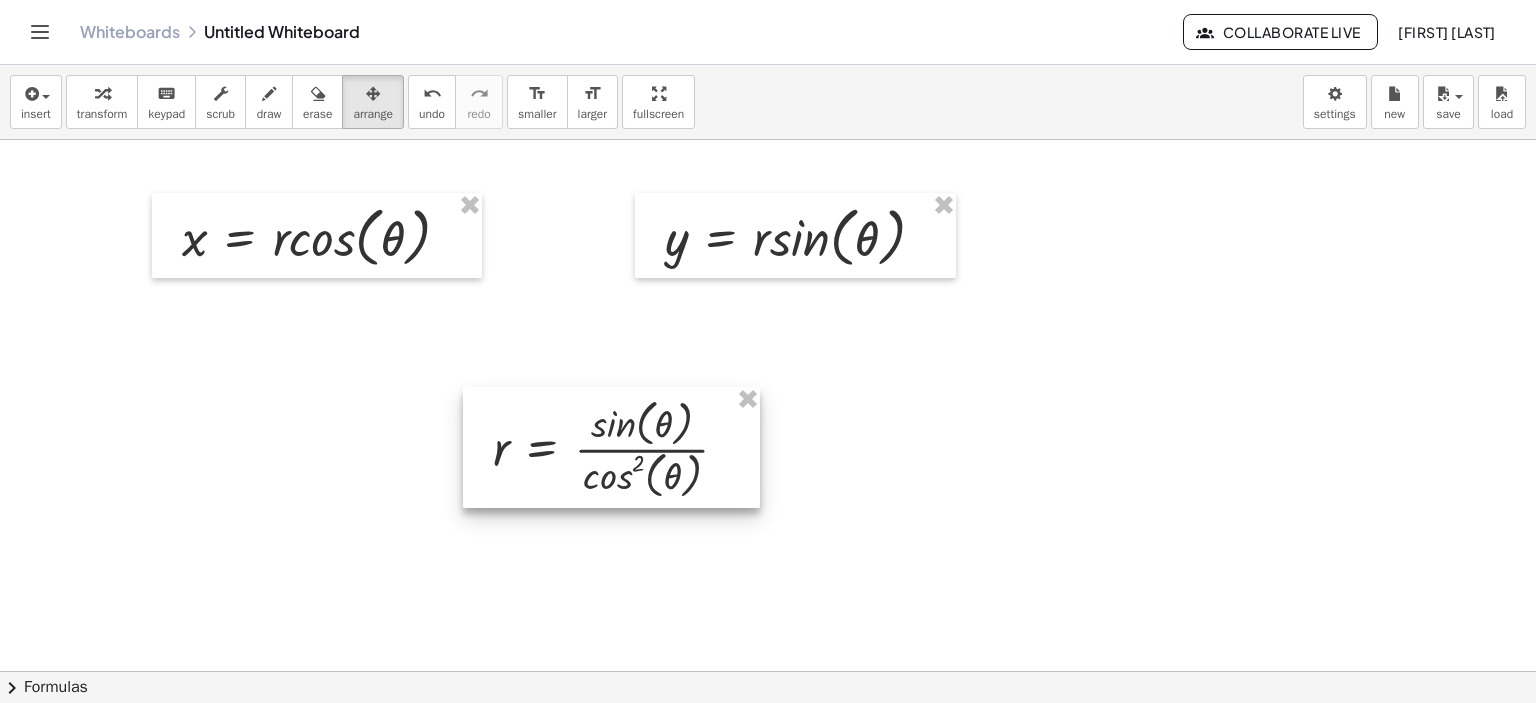 drag, startPoint x: 300, startPoint y: 432, endPoint x: 603, endPoint y: 457, distance: 304.0296 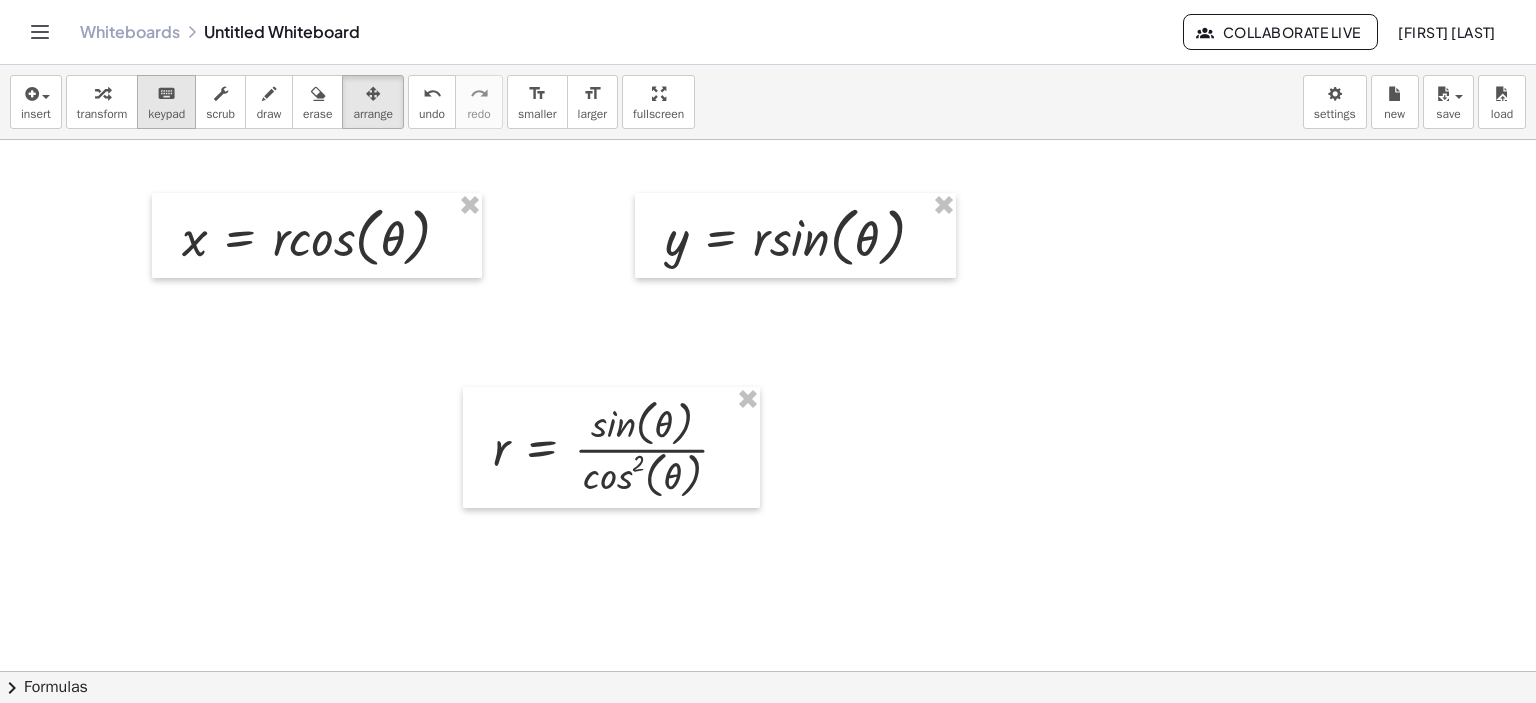 click on "keyboard keypad" at bounding box center (166, 102) 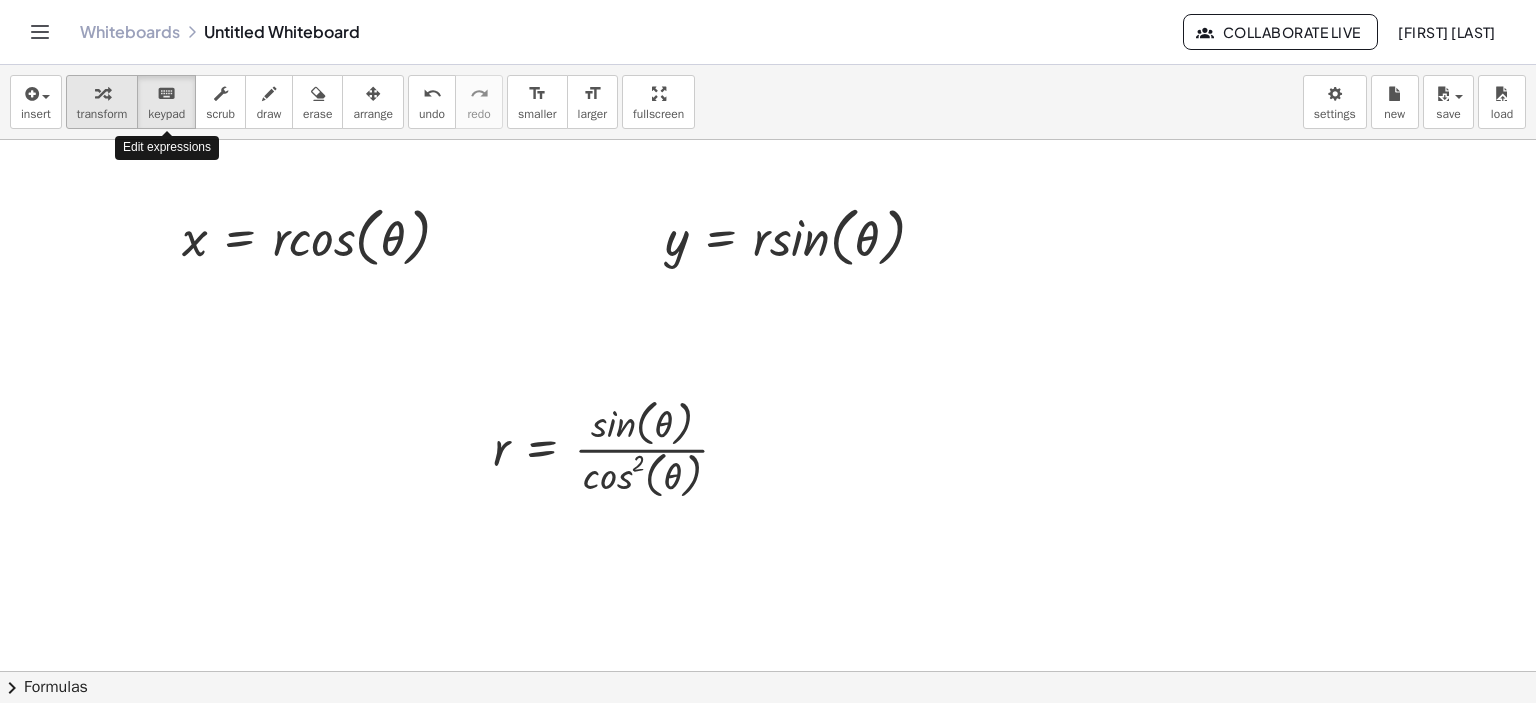 click on "transform" at bounding box center [102, 114] 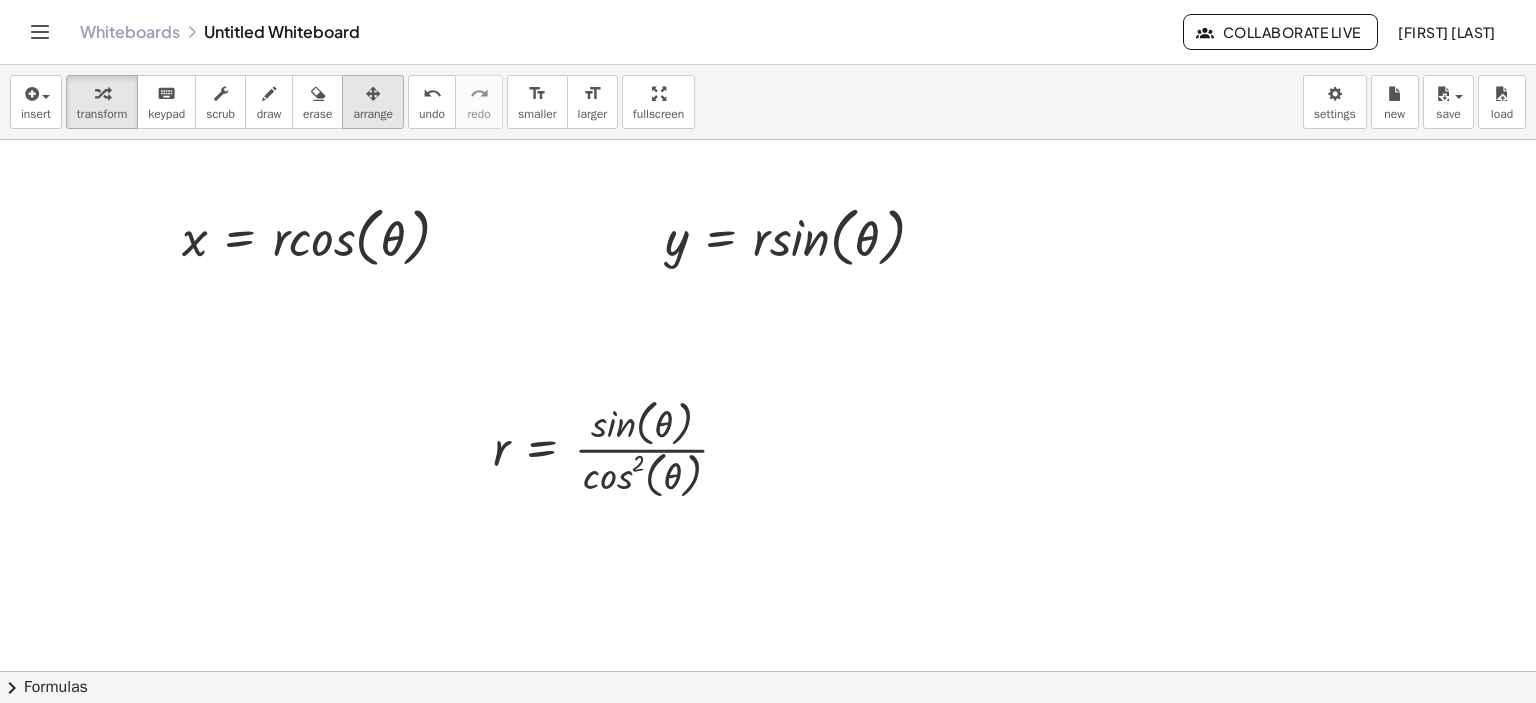 click at bounding box center (373, 93) 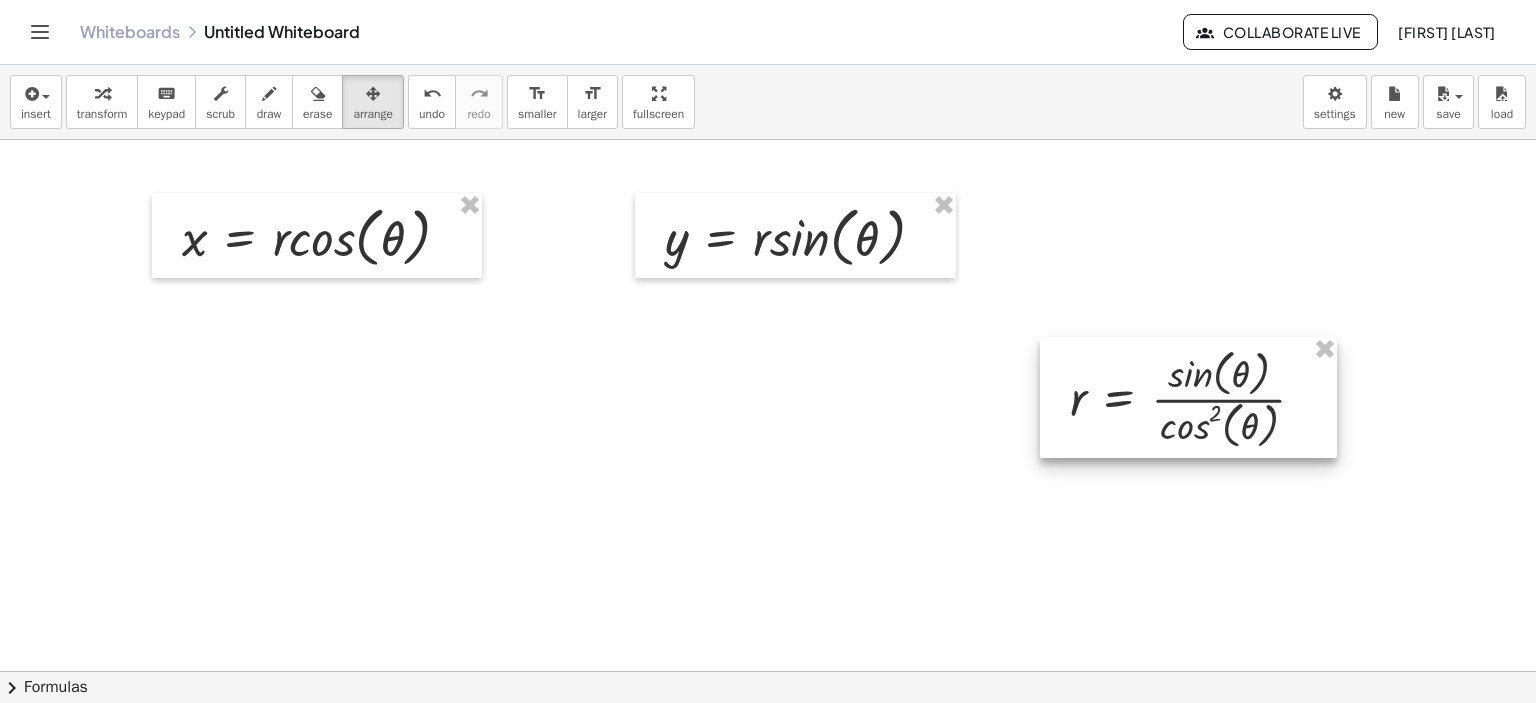 drag, startPoint x: 556, startPoint y: 480, endPoint x: 1133, endPoint y: 432, distance: 578.9931 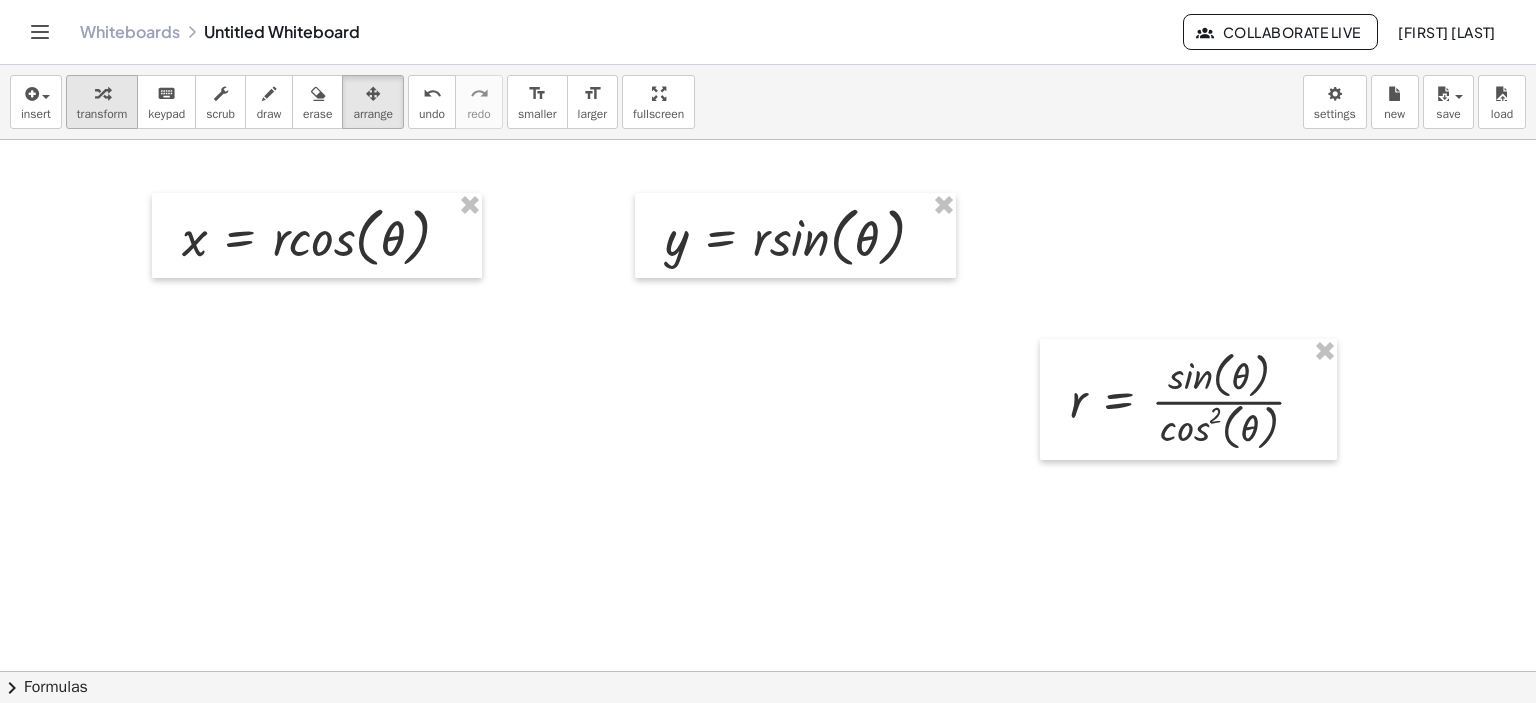 click on "transform" at bounding box center [102, 102] 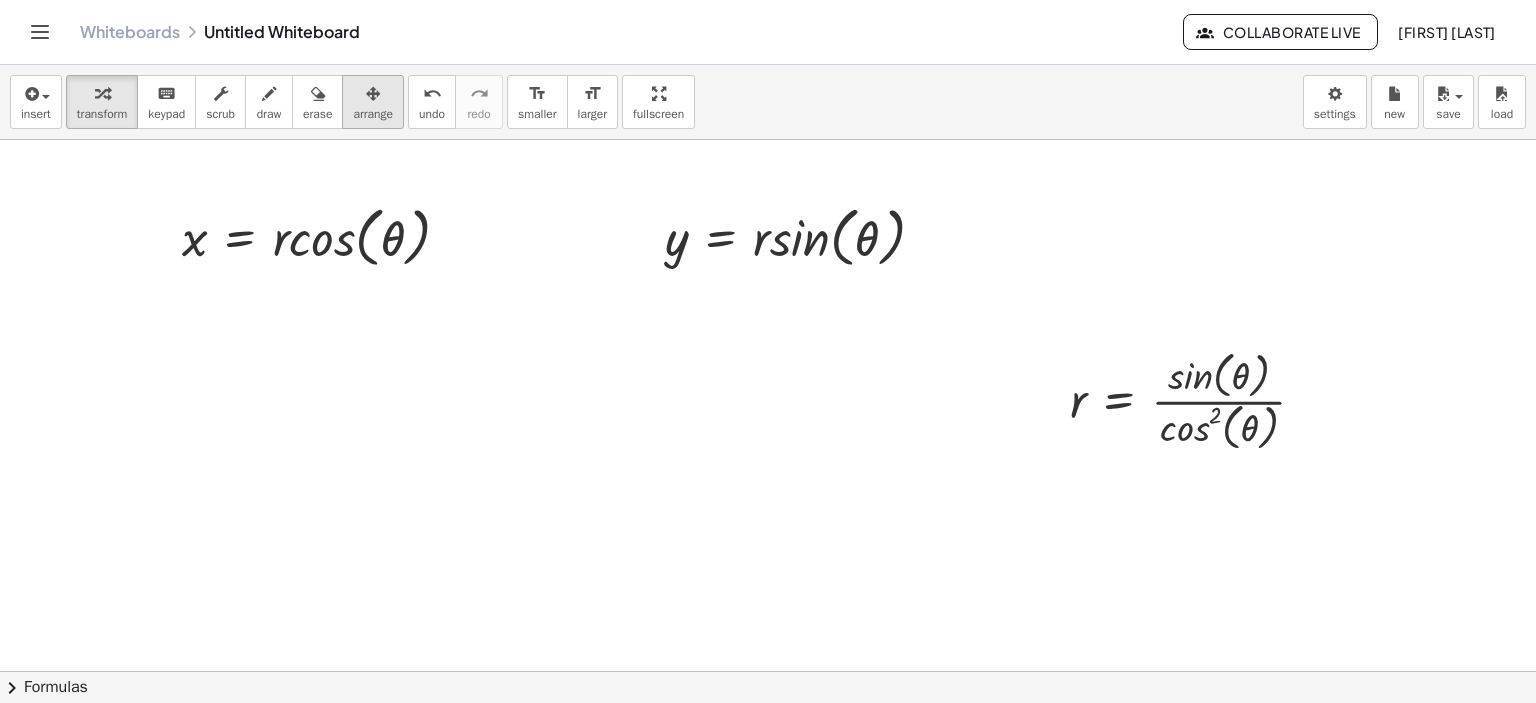 click at bounding box center (373, 94) 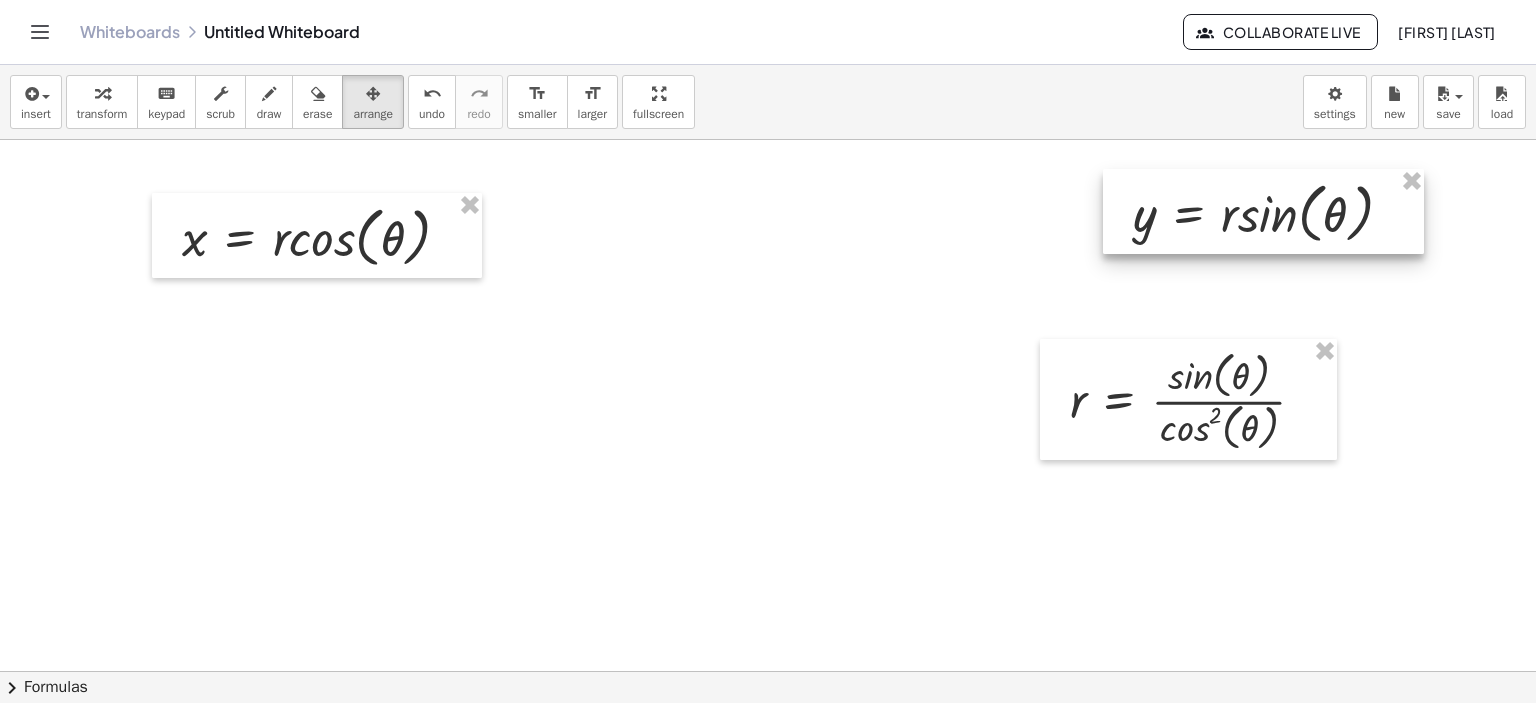 drag, startPoint x: 693, startPoint y: 236, endPoint x: 1161, endPoint y: 211, distance: 468.66727 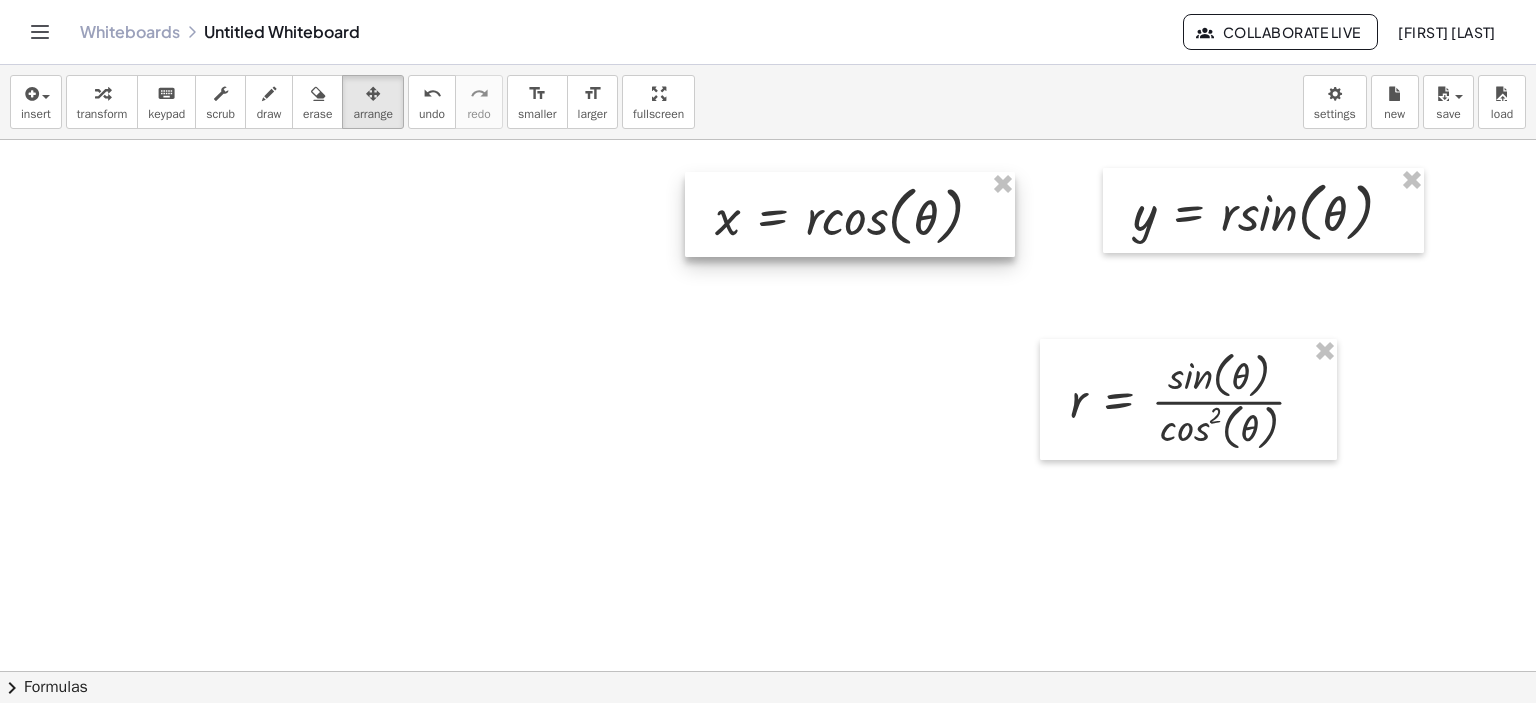 drag, startPoint x: 680, startPoint y: 231, endPoint x: 876, endPoint y: 219, distance: 196.367 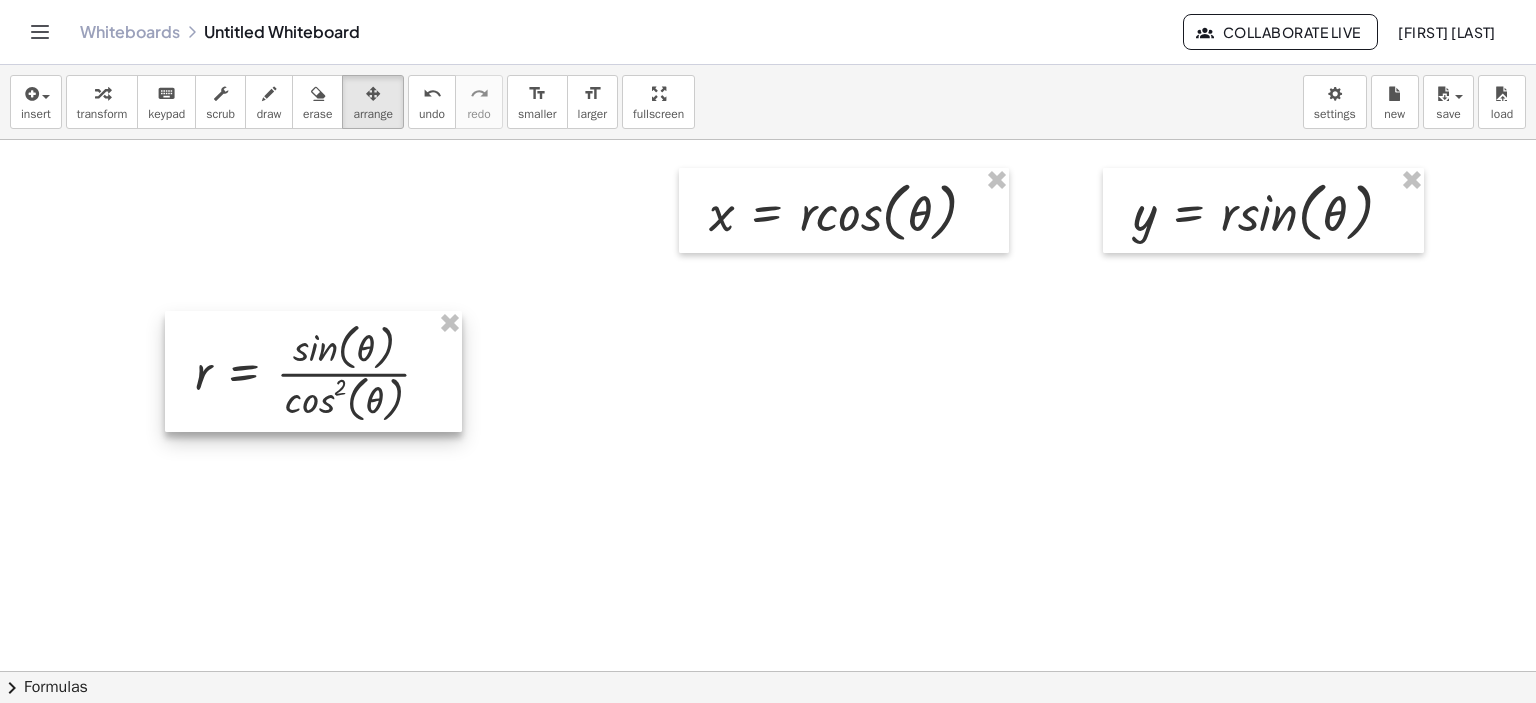 drag, startPoint x: 1047, startPoint y: 385, endPoint x: 257, endPoint y: 358, distance: 790.46124 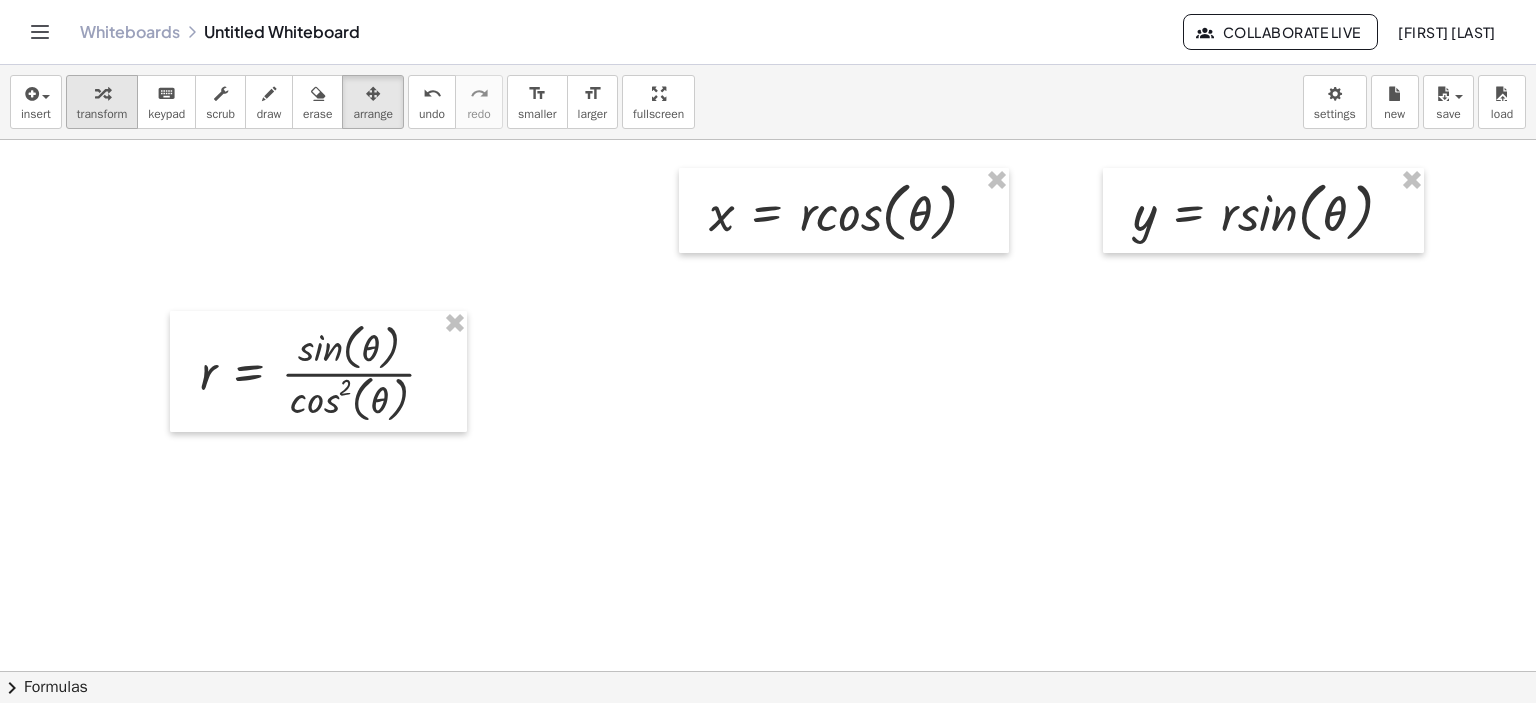 click at bounding box center [102, 93] 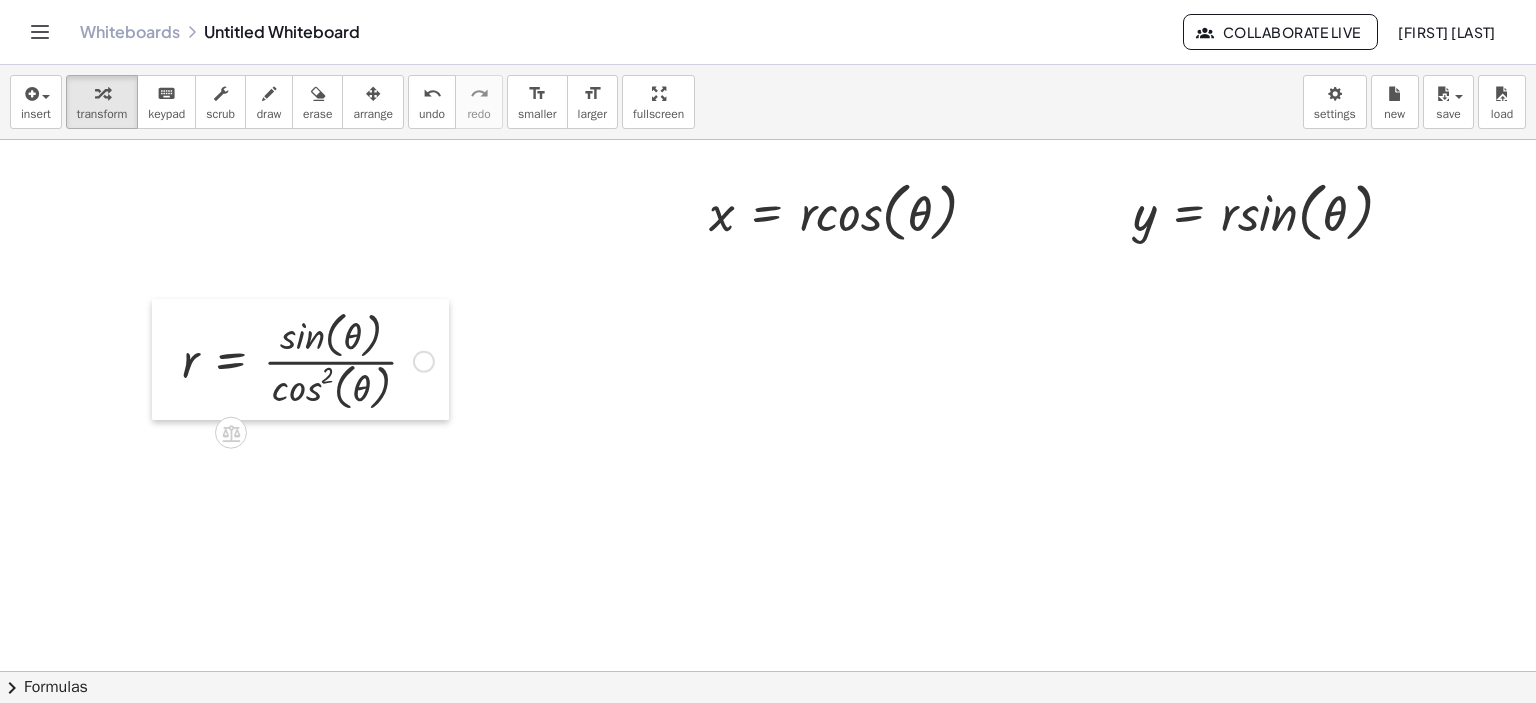 drag, startPoint x: 199, startPoint y: 374, endPoint x: 181, endPoint y: 362, distance: 21.633308 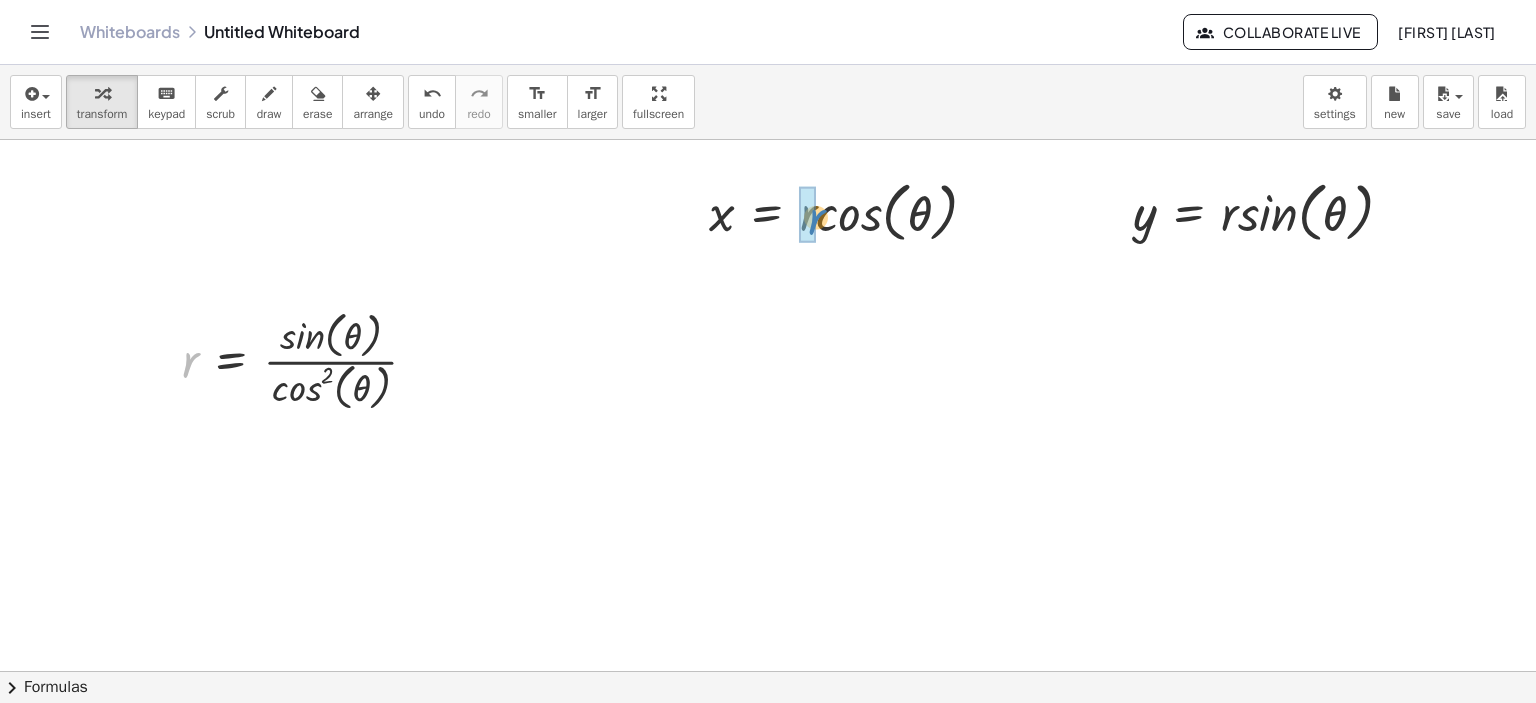 drag, startPoint x: 185, startPoint y: 365, endPoint x: 807, endPoint y: 222, distance: 638.22644 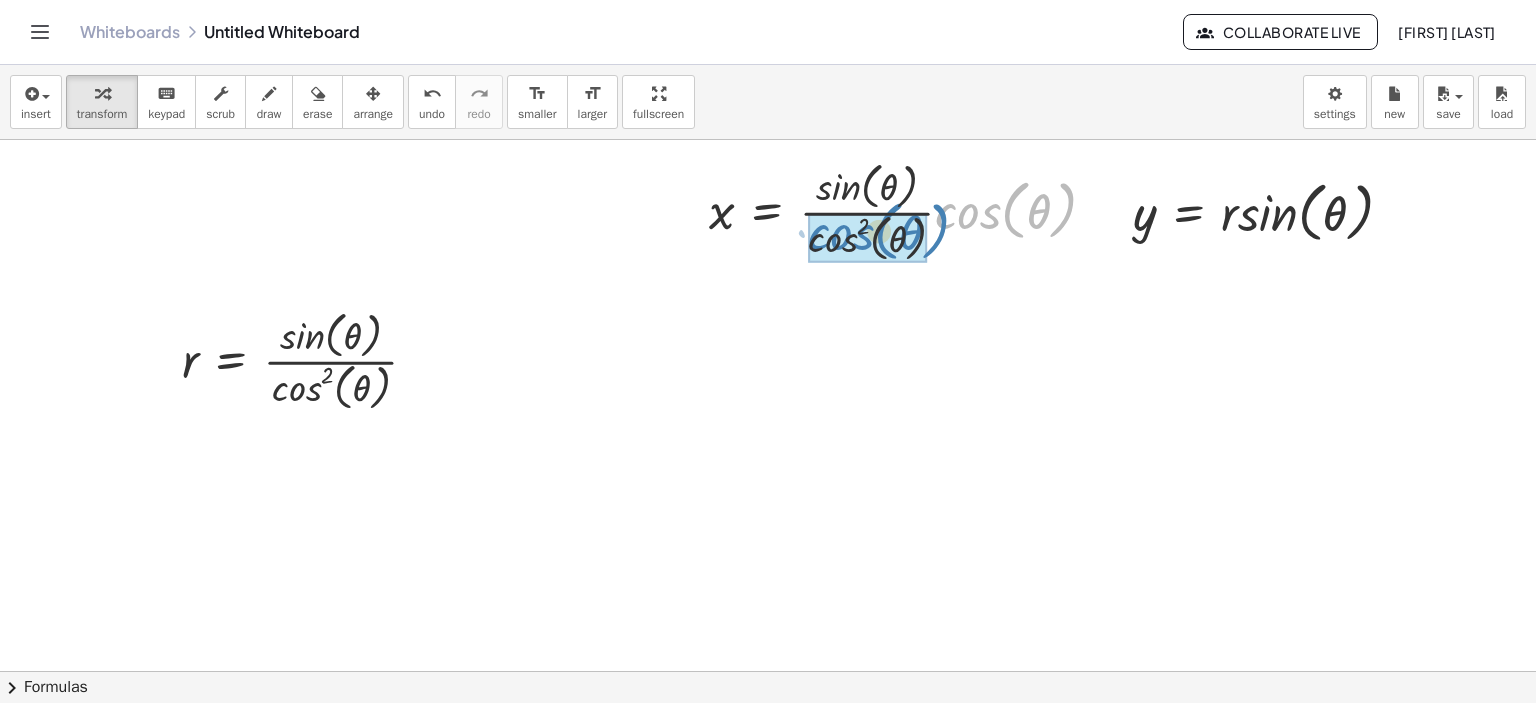 drag, startPoint x: 975, startPoint y: 226, endPoint x: 846, endPoint y: 250, distance: 131.21356 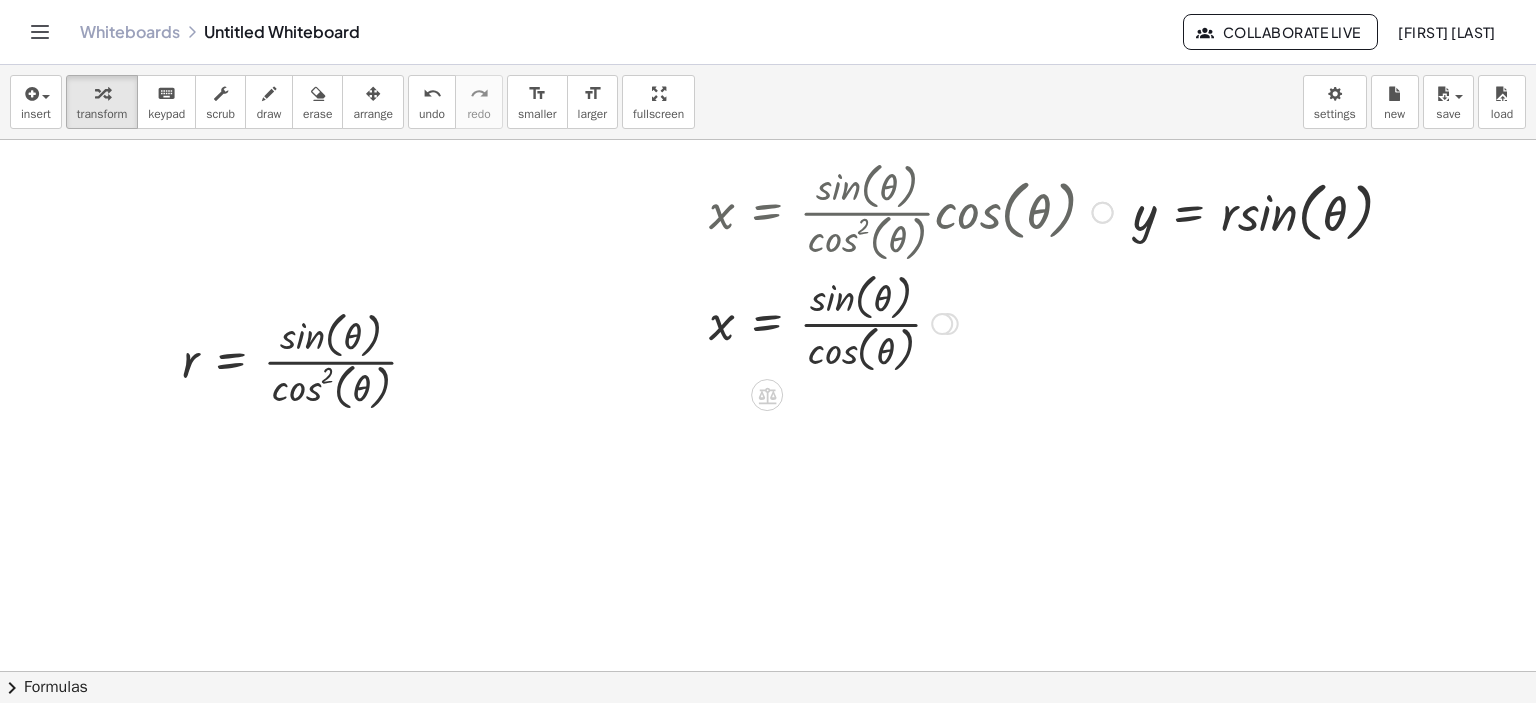 click at bounding box center [911, 321] 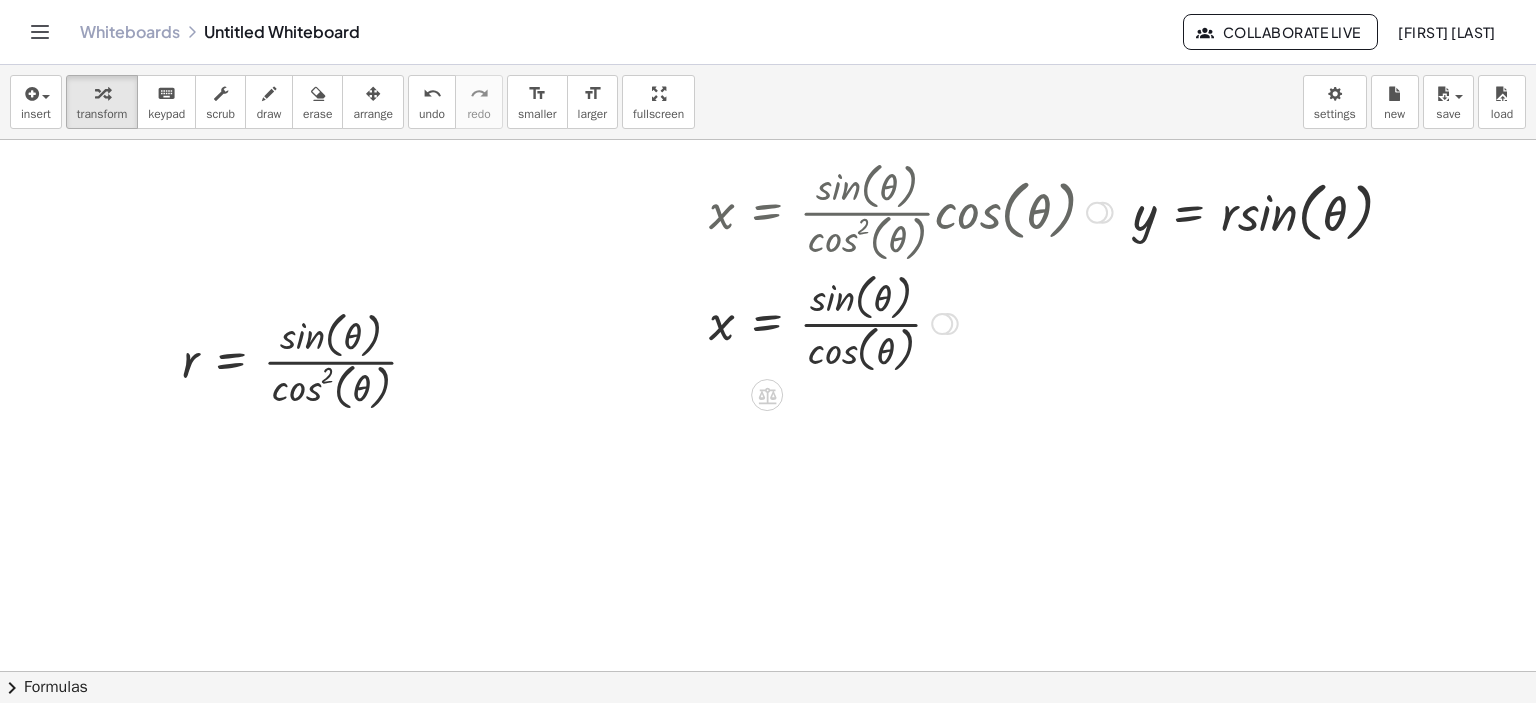 click at bounding box center (911, 321) 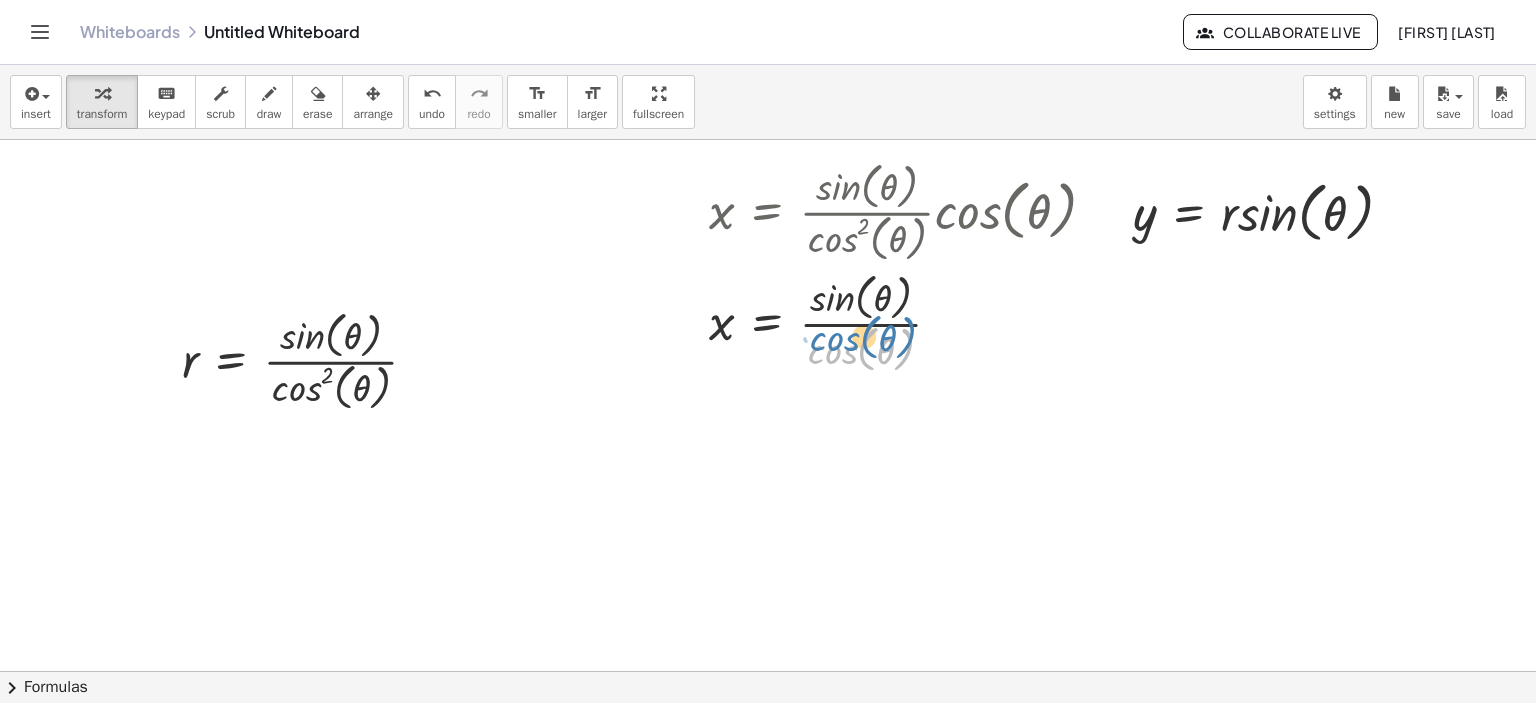 click at bounding box center [911, 321] 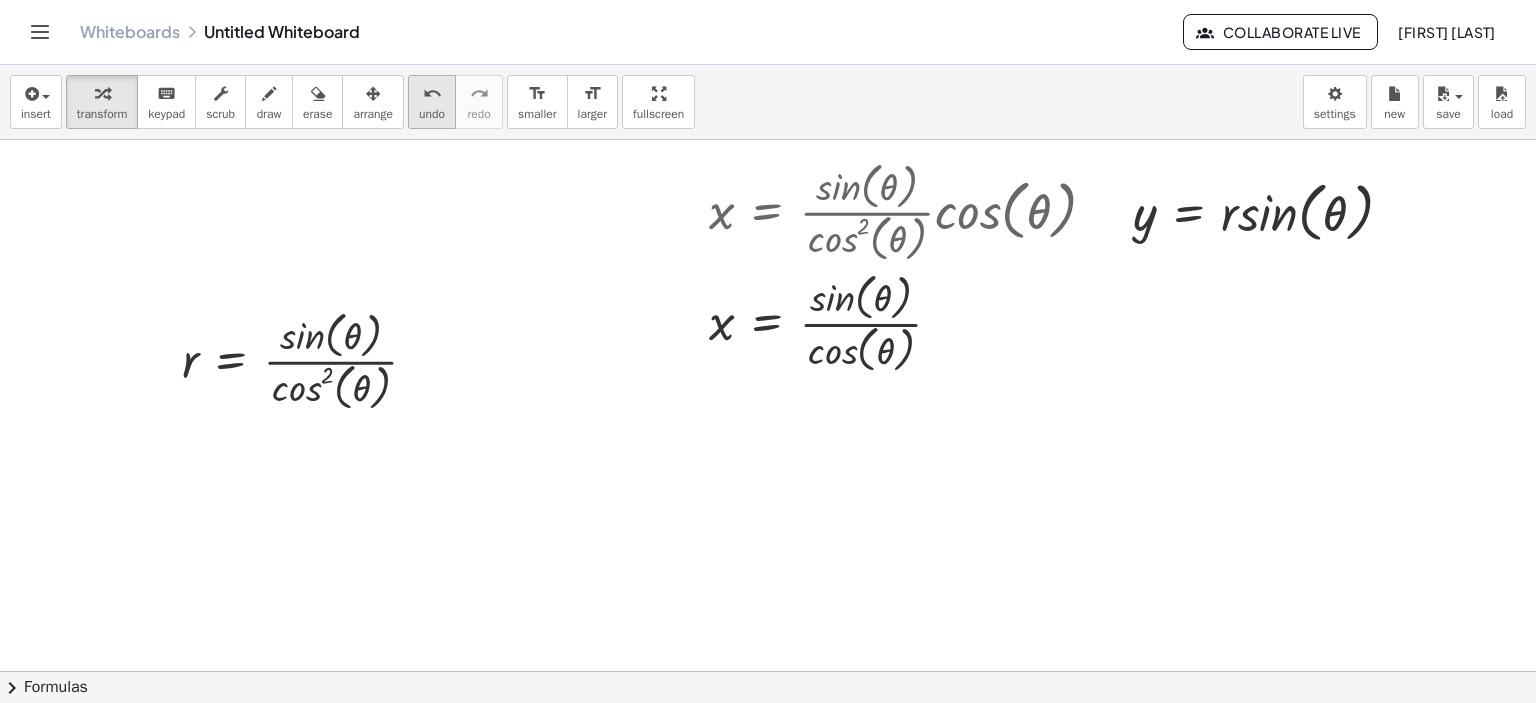 click on "undo" at bounding box center (432, 94) 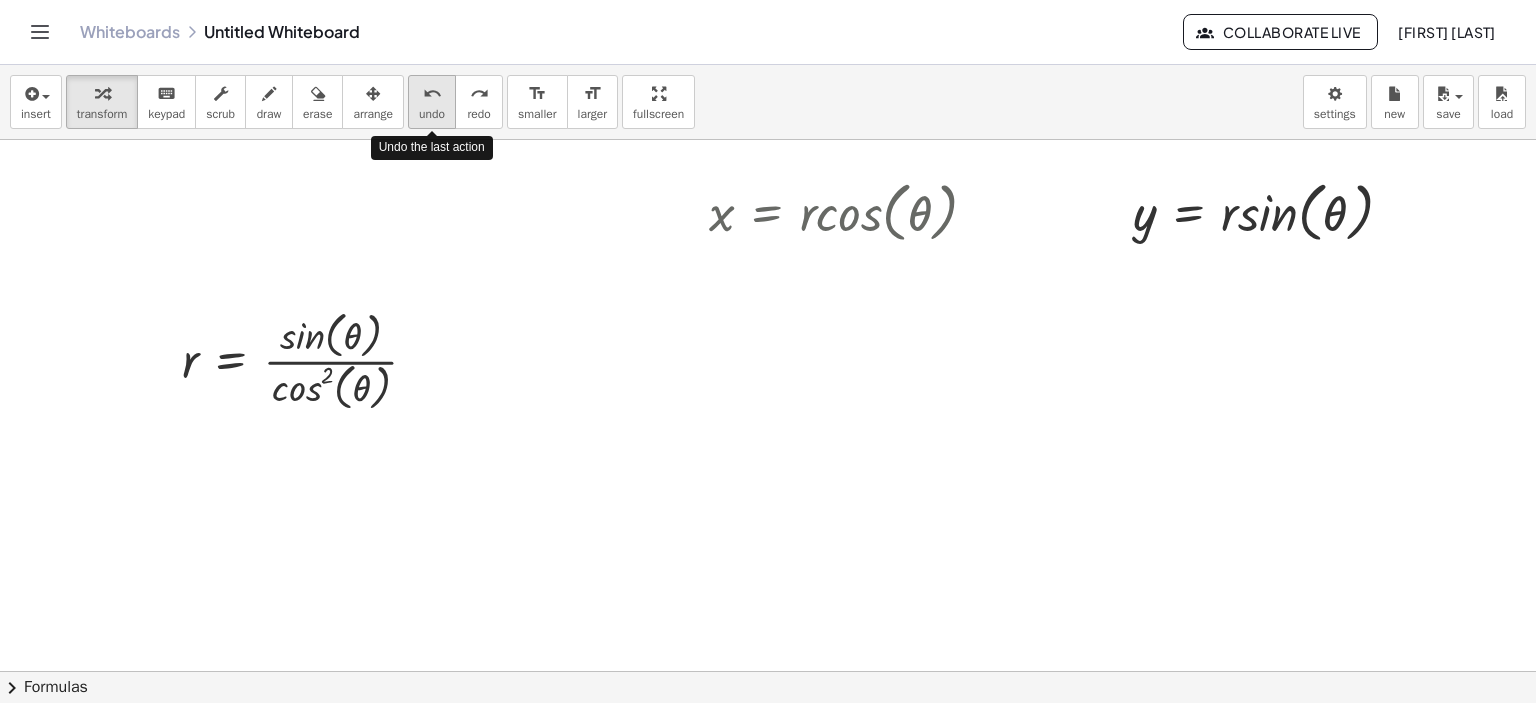 click on "undo" at bounding box center [432, 94] 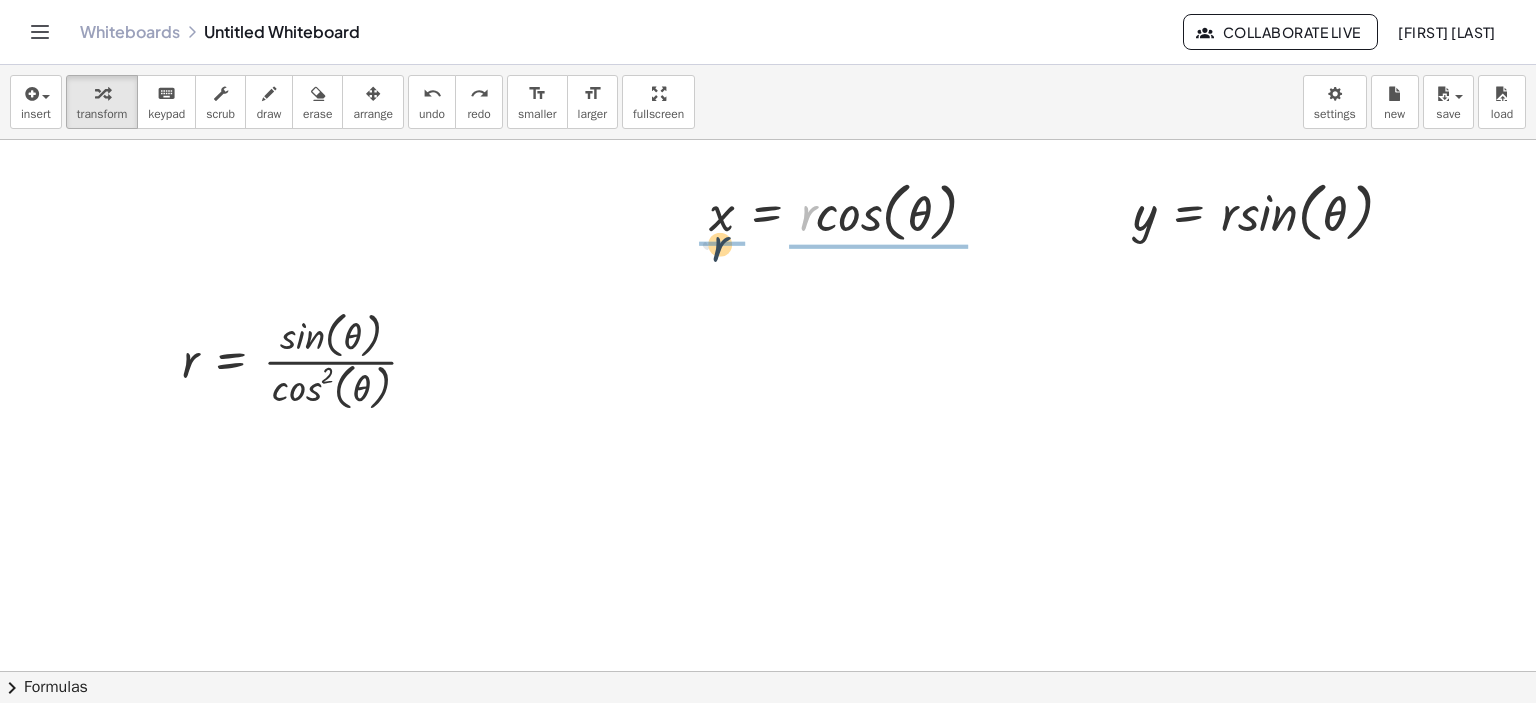 drag, startPoint x: 805, startPoint y: 219, endPoint x: 716, endPoint y: 250, distance: 94.24436 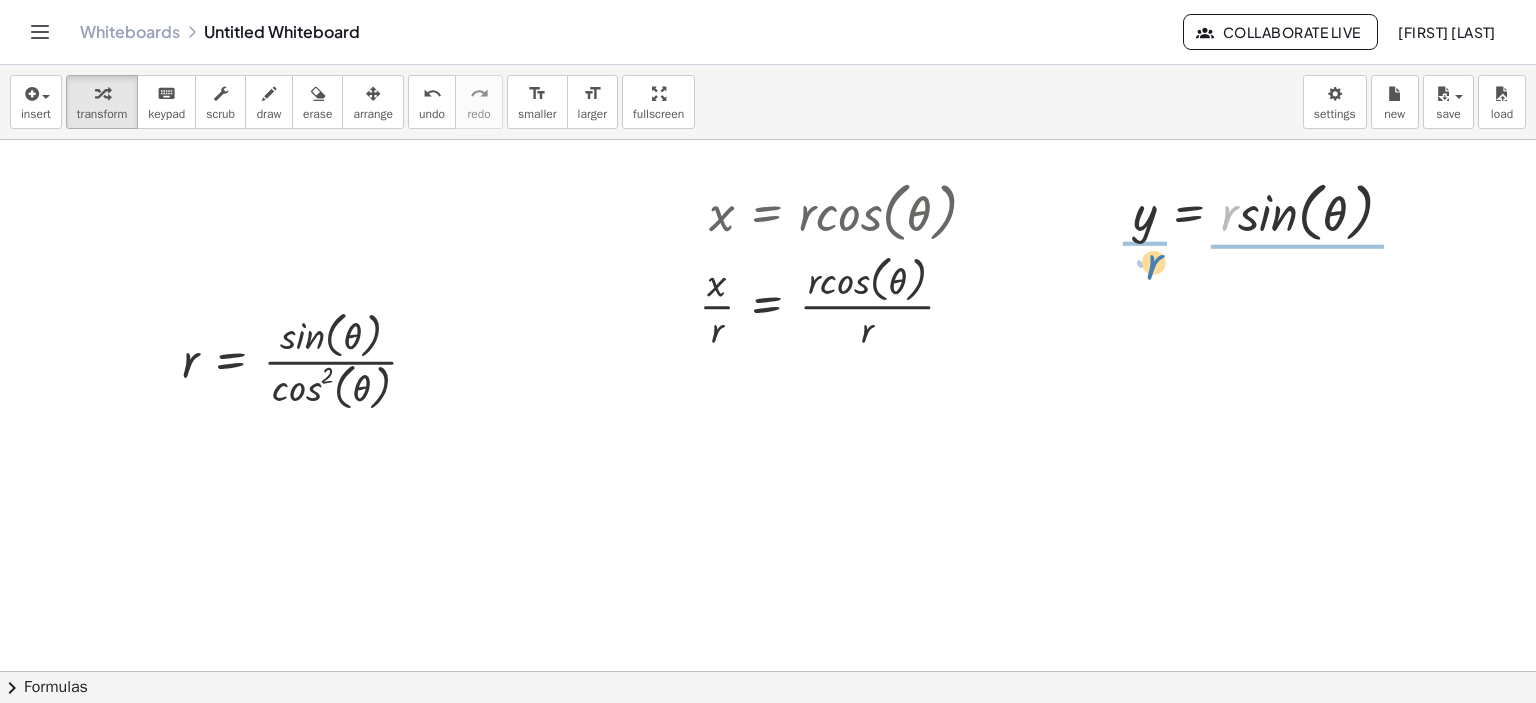 drag, startPoint x: 1228, startPoint y: 214, endPoint x: 1143, endPoint y: 264, distance: 98.61542 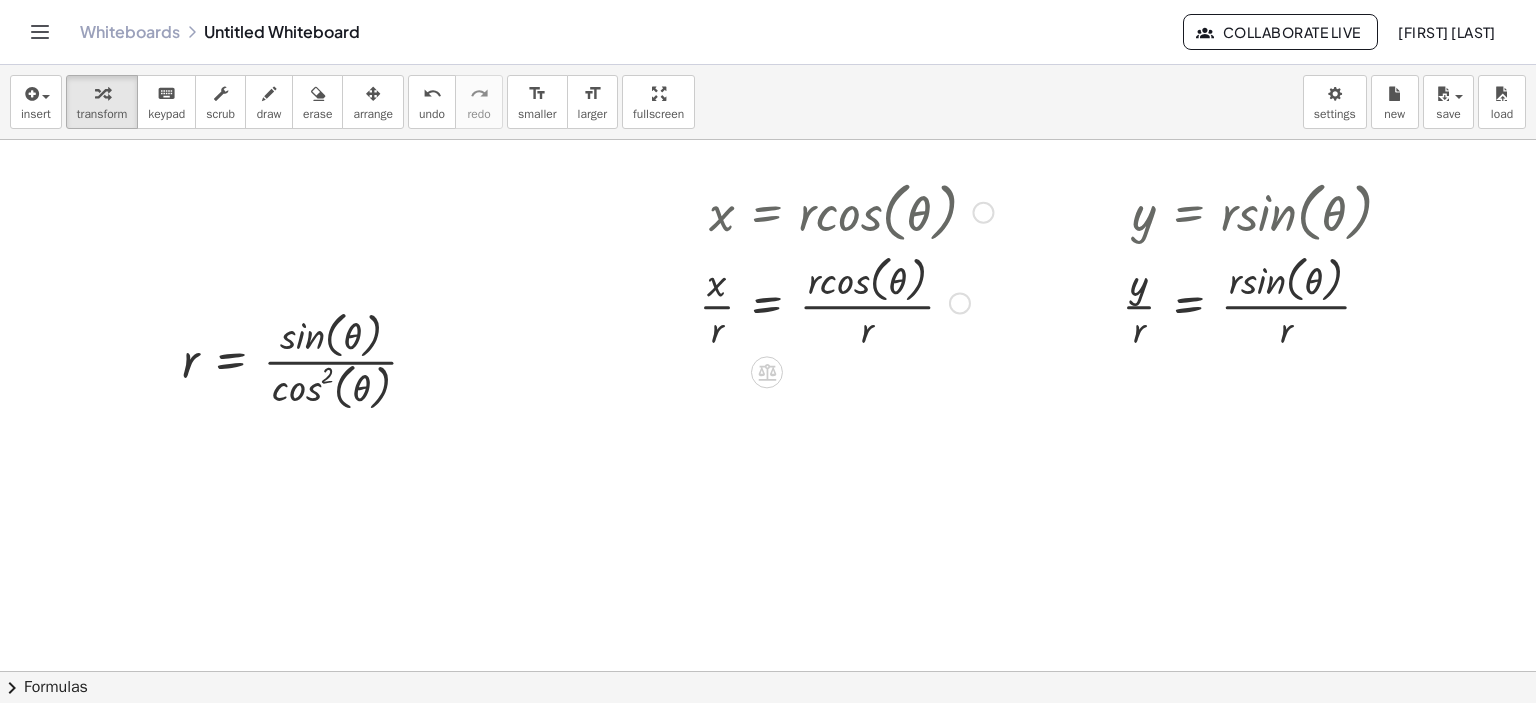 click at bounding box center (846, 301) 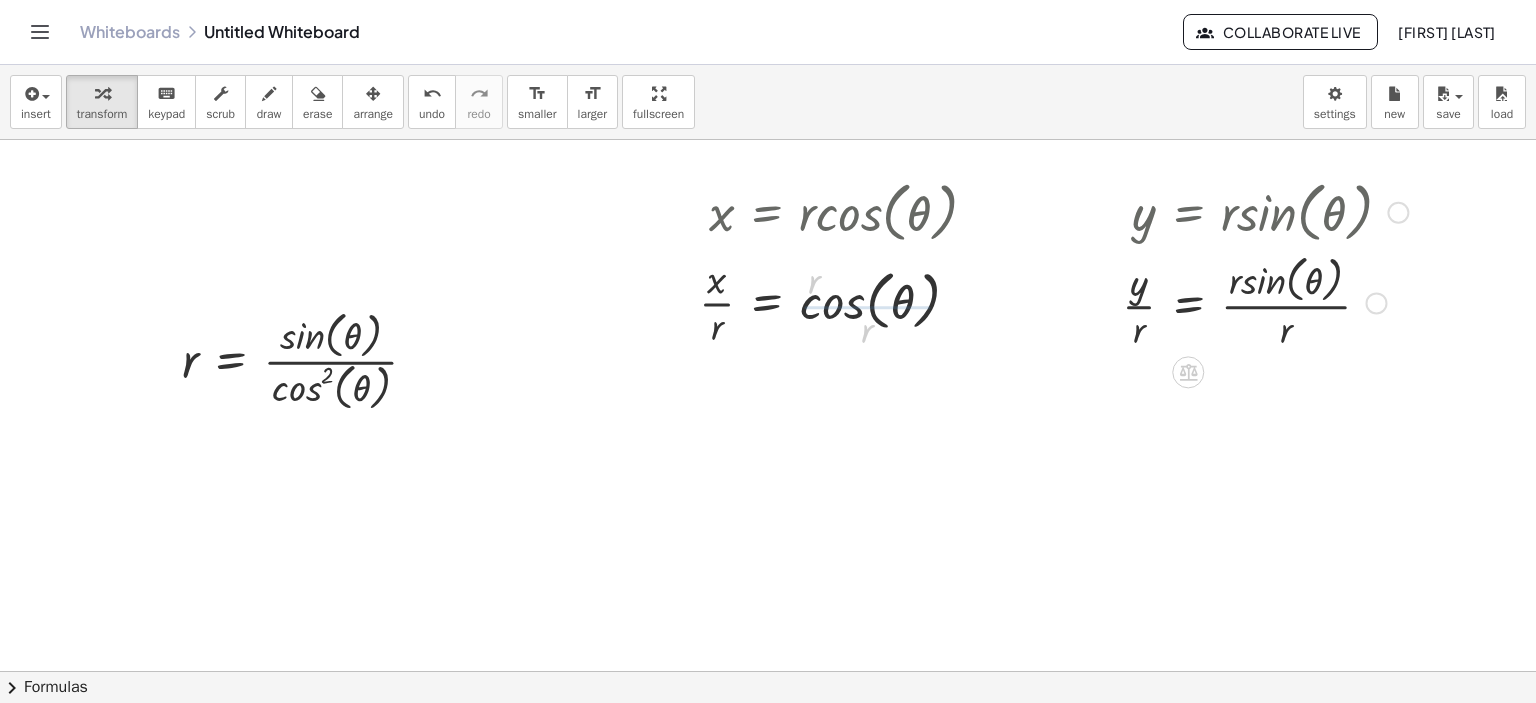 click at bounding box center [1265, 301] 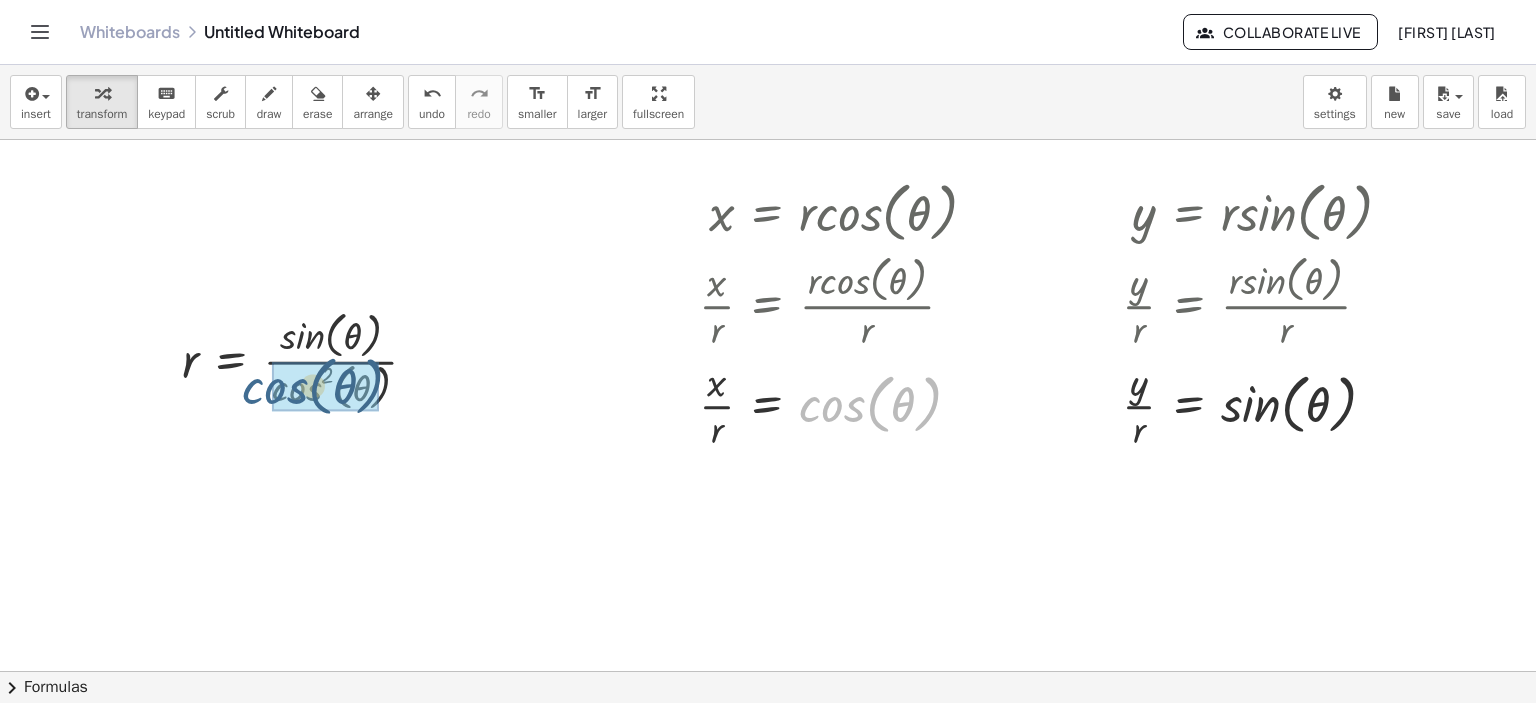 drag, startPoint x: 844, startPoint y: 423, endPoint x: 559, endPoint y: 375, distance: 289.01385 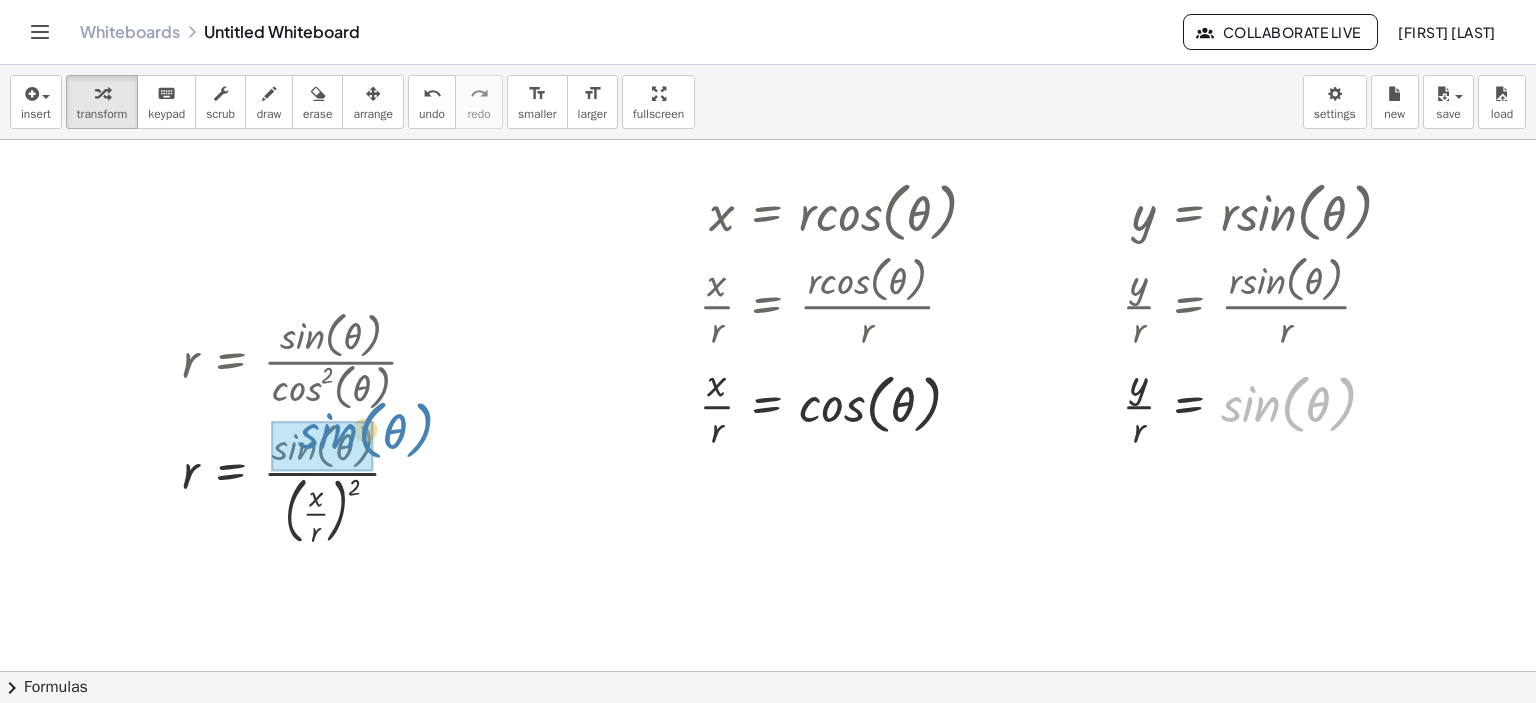 drag, startPoint x: 1234, startPoint y: 416, endPoint x: 280, endPoint y: 459, distance: 954.96857 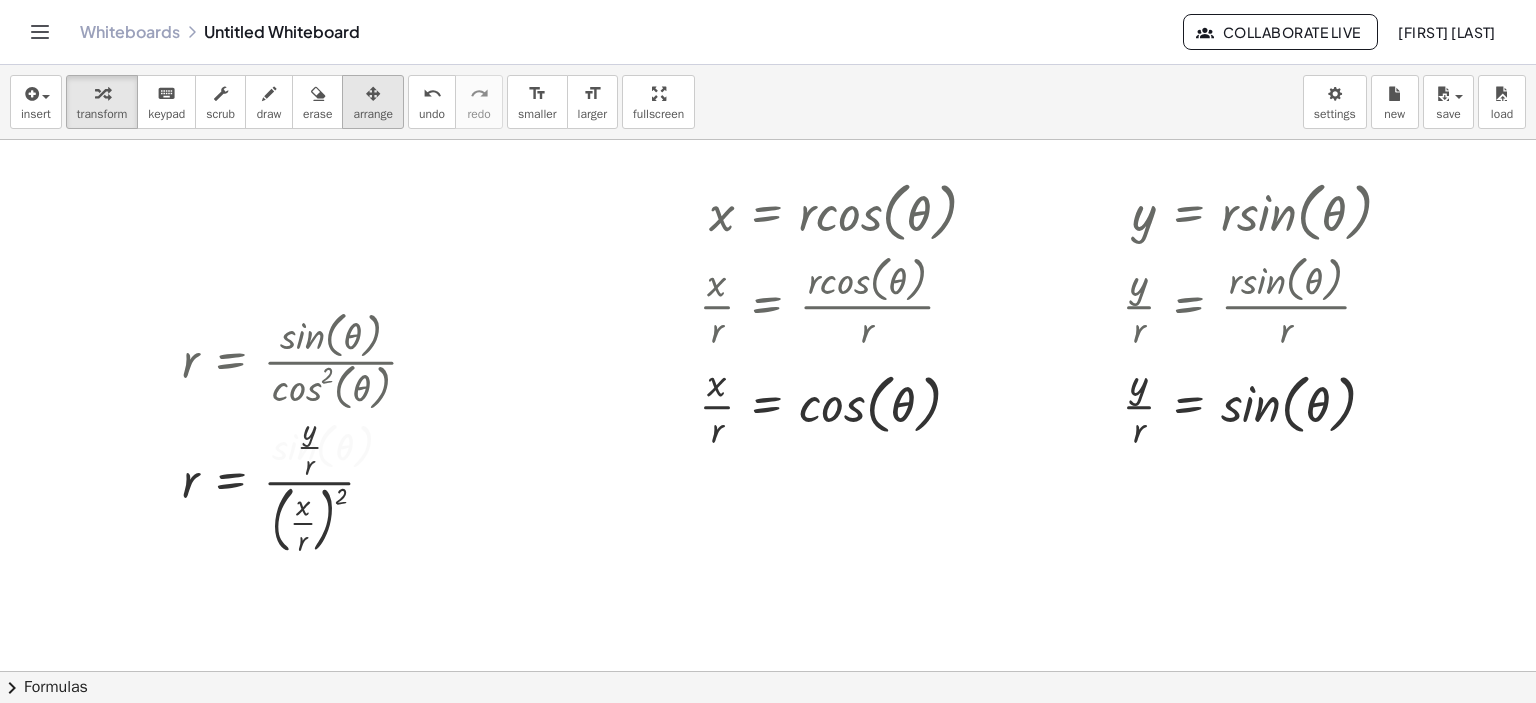 click on "arrange" at bounding box center (373, 114) 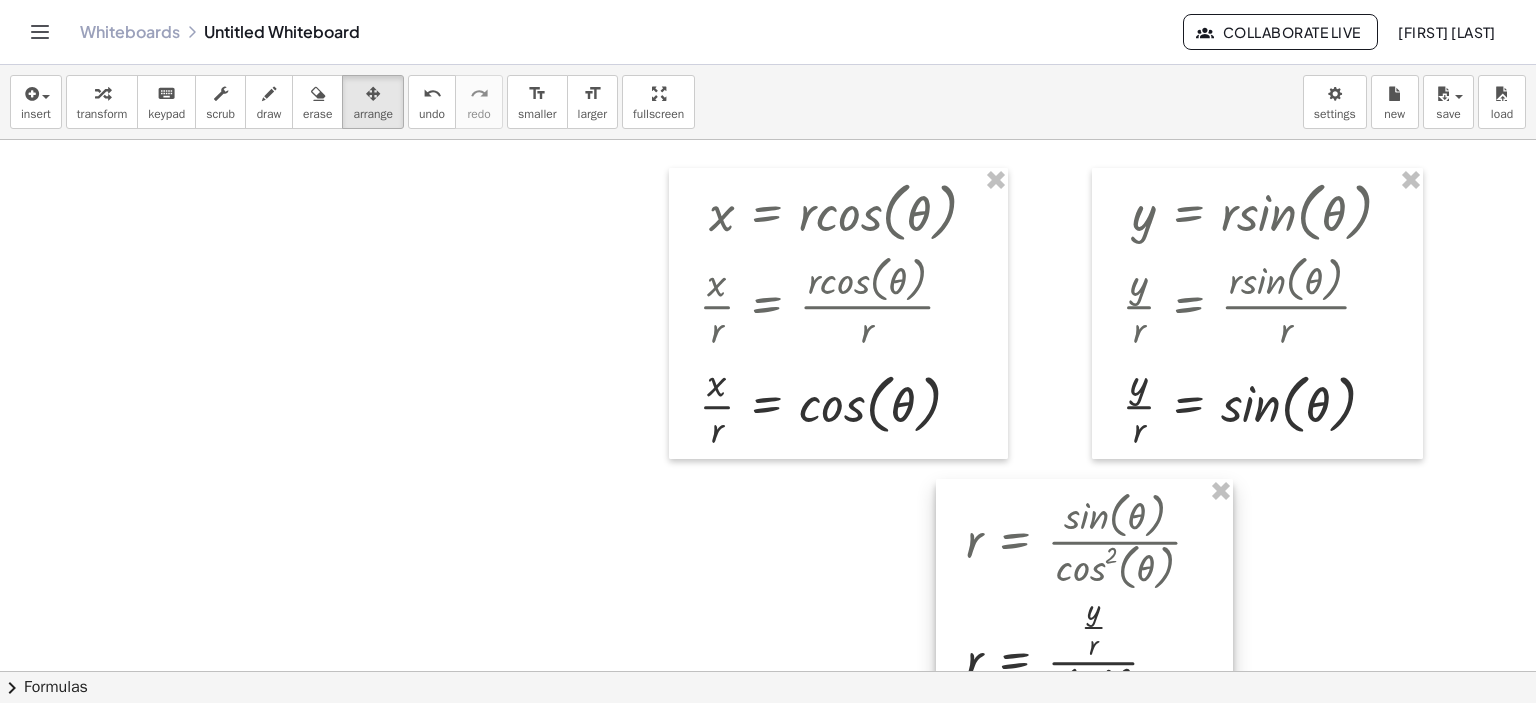 drag, startPoint x: 284, startPoint y: 388, endPoint x: 1068, endPoint y: 566, distance: 803.95276 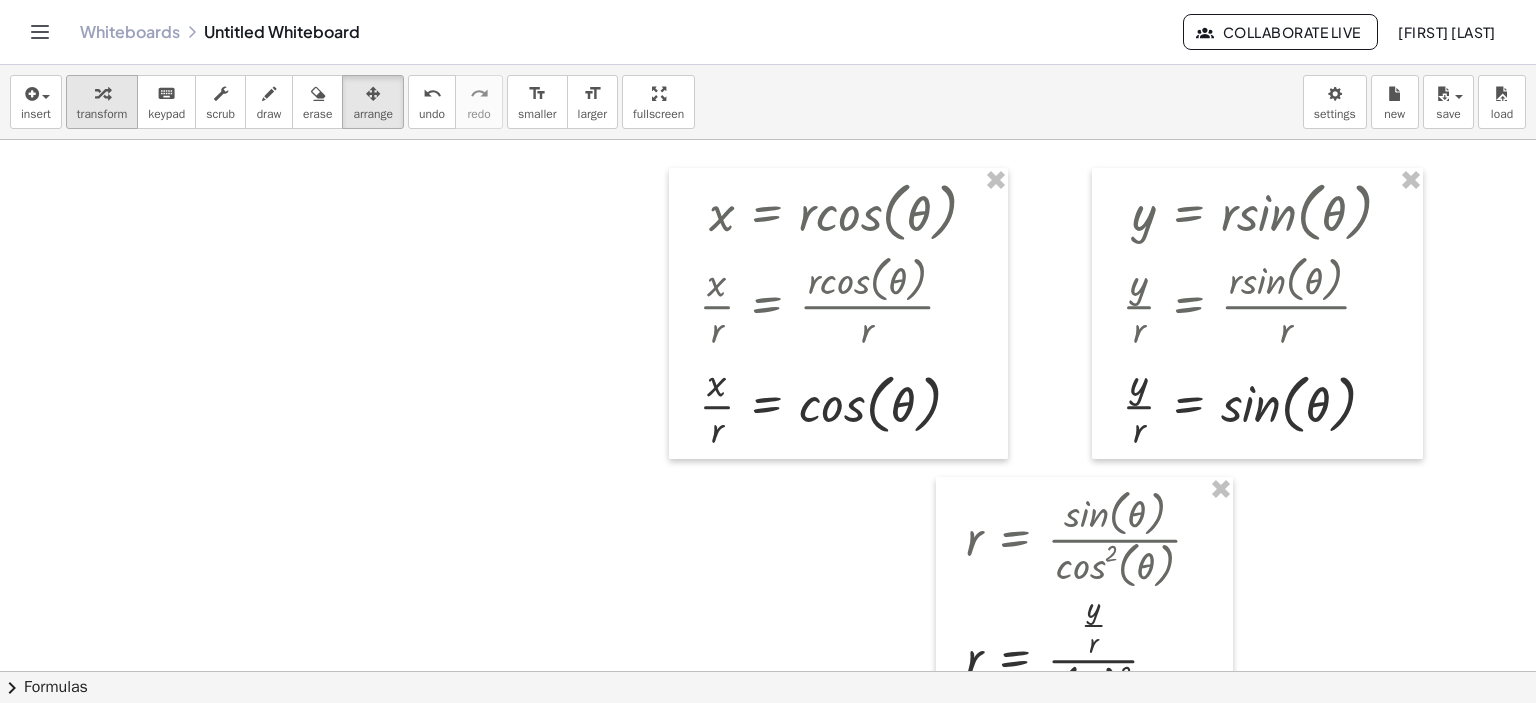 click at bounding box center [102, 93] 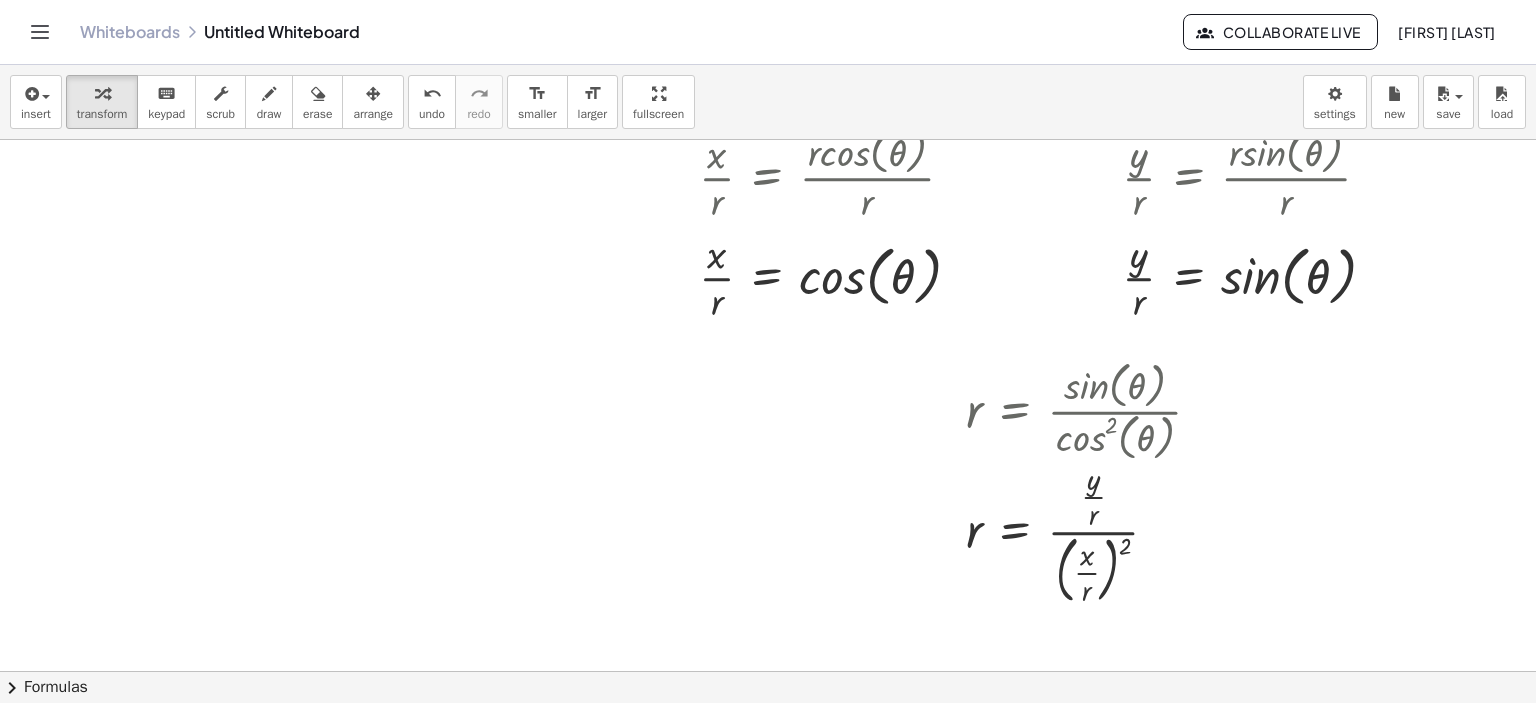 scroll, scrollTop: 128, scrollLeft: 0, axis: vertical 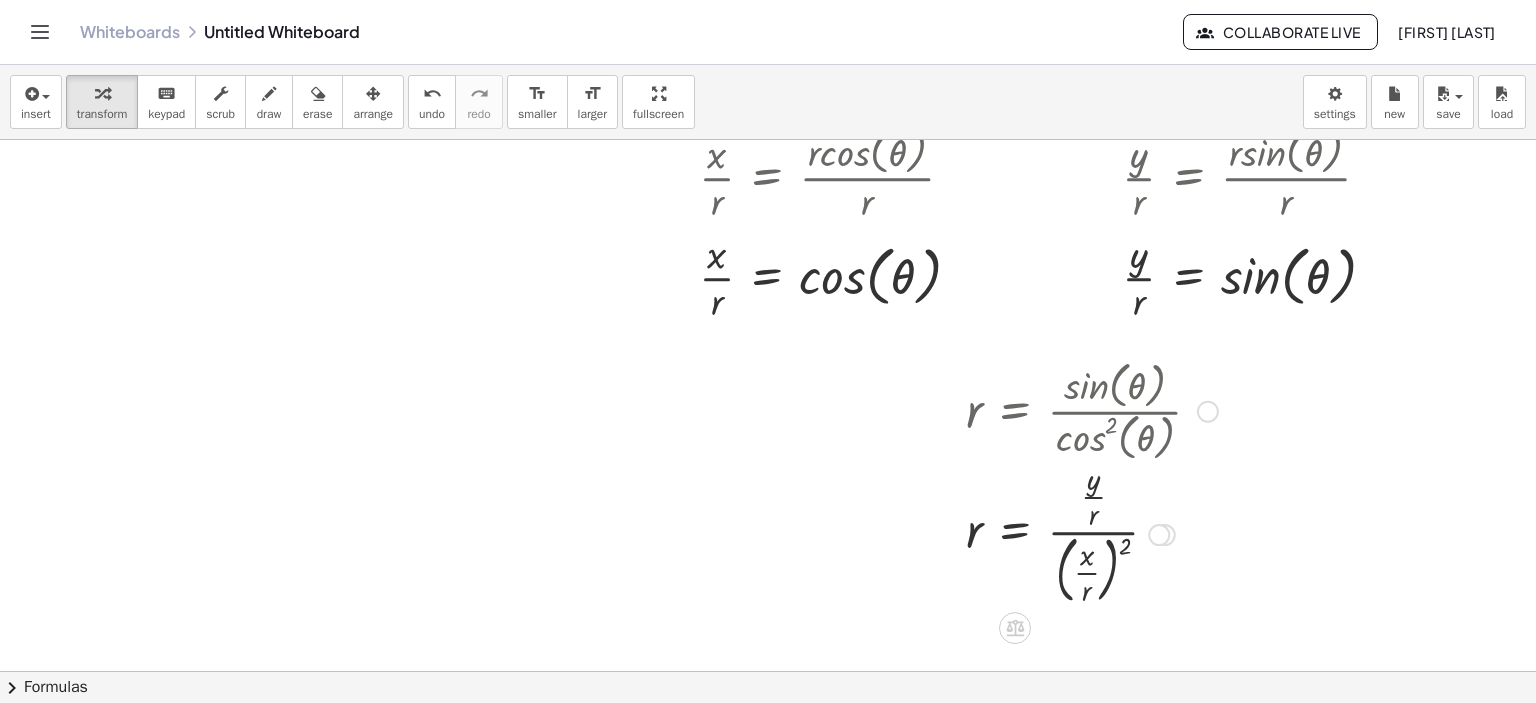 click at bounding box center [1092, 533] 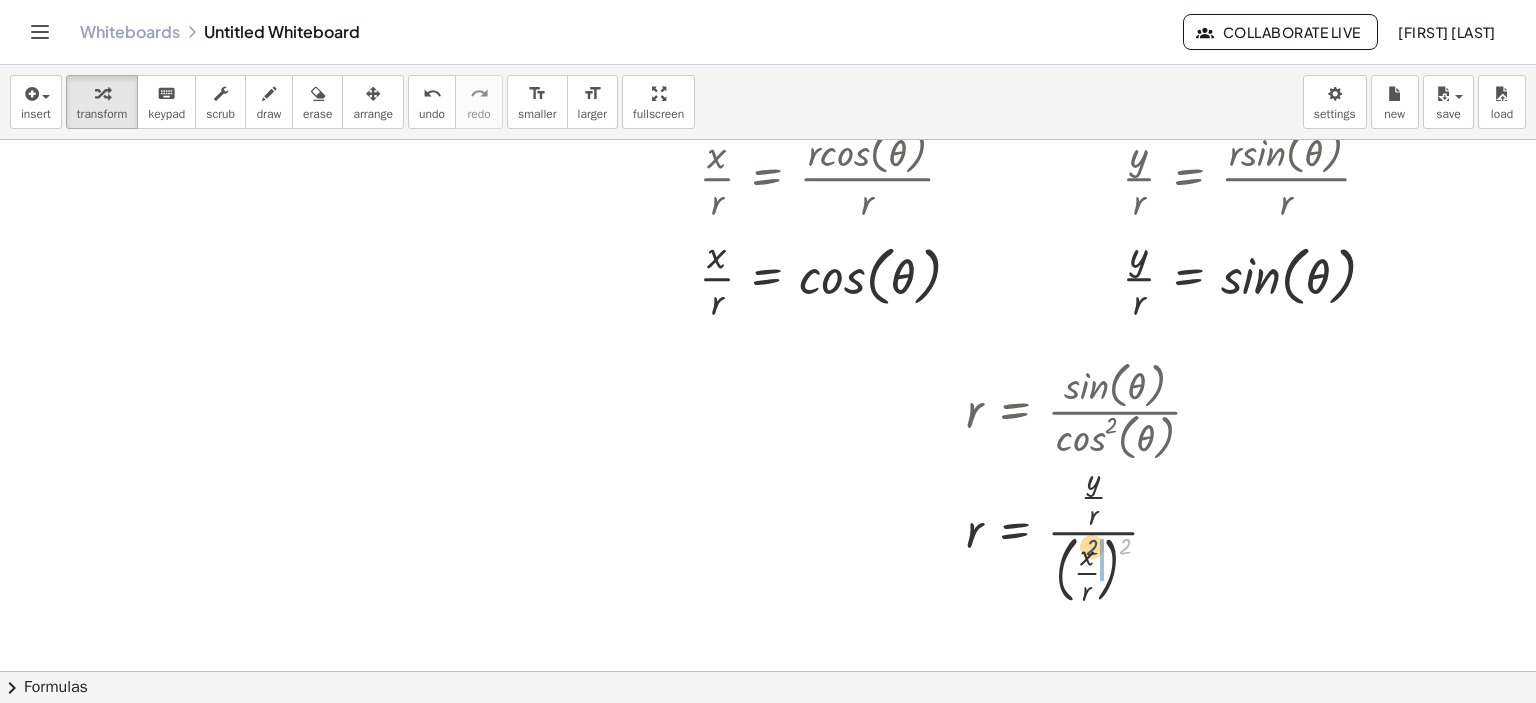 drag, startPoint x: 1128, startPoint y: 551, endPoint x: 1092, endPoint y: 552, distance: 36.013885 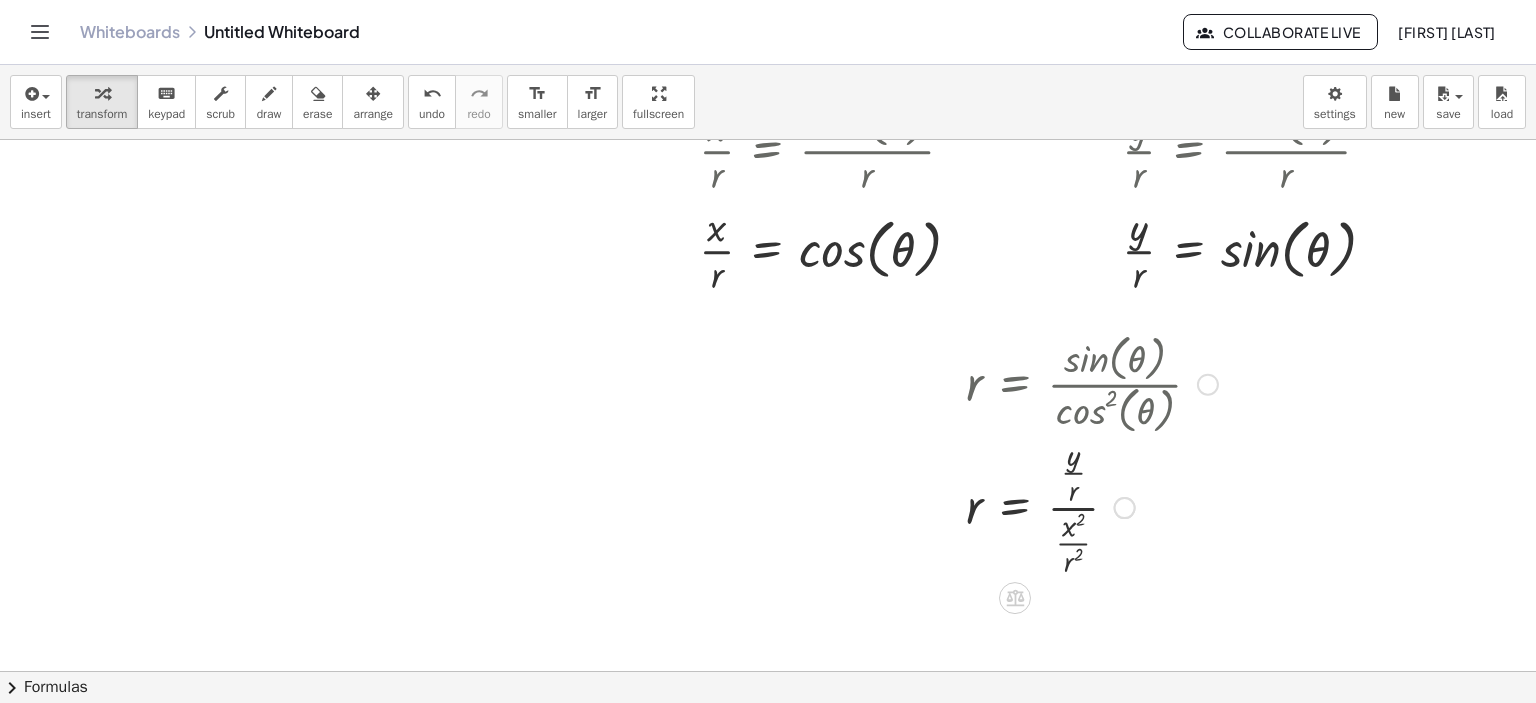scroll, scrollTop: 176, scrollLeft: 0, axis: vertical 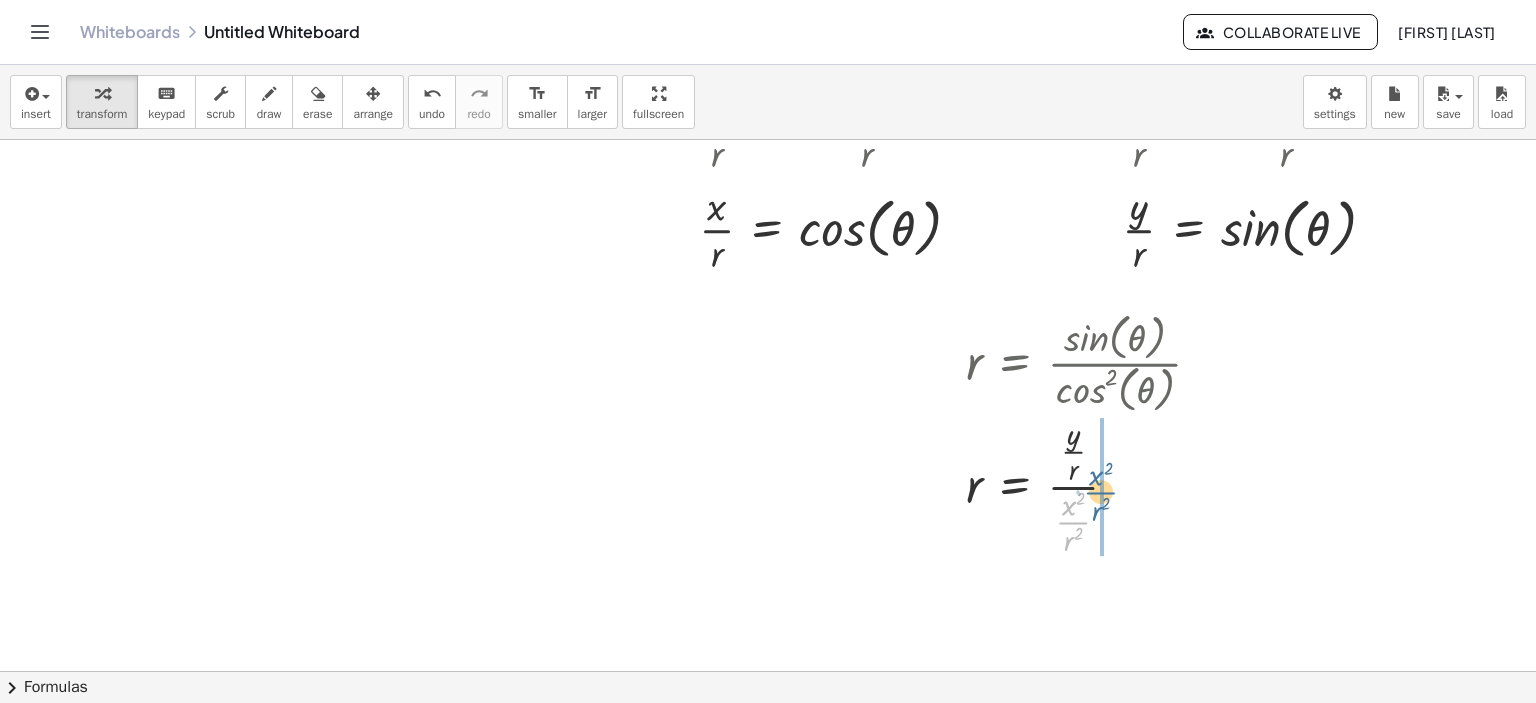 drag, startPoint x: 1069, startPoint y: 515, endPoint x: 1097, endPoint y: 483, distance: 42.520584 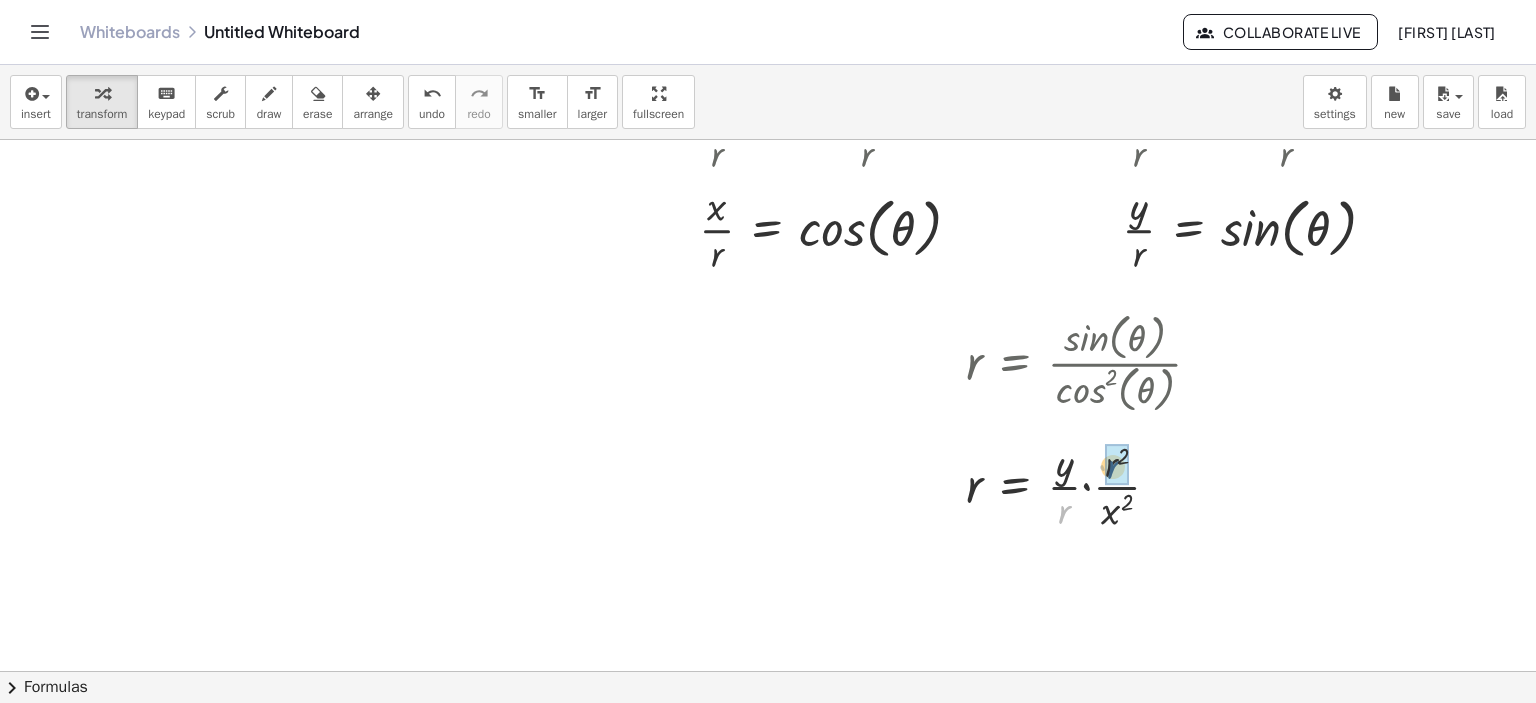 drag, startPoint x: 1067, startPoint y: 520, endPoint x: 1116, endPoint y: 475, distance: 66.52819 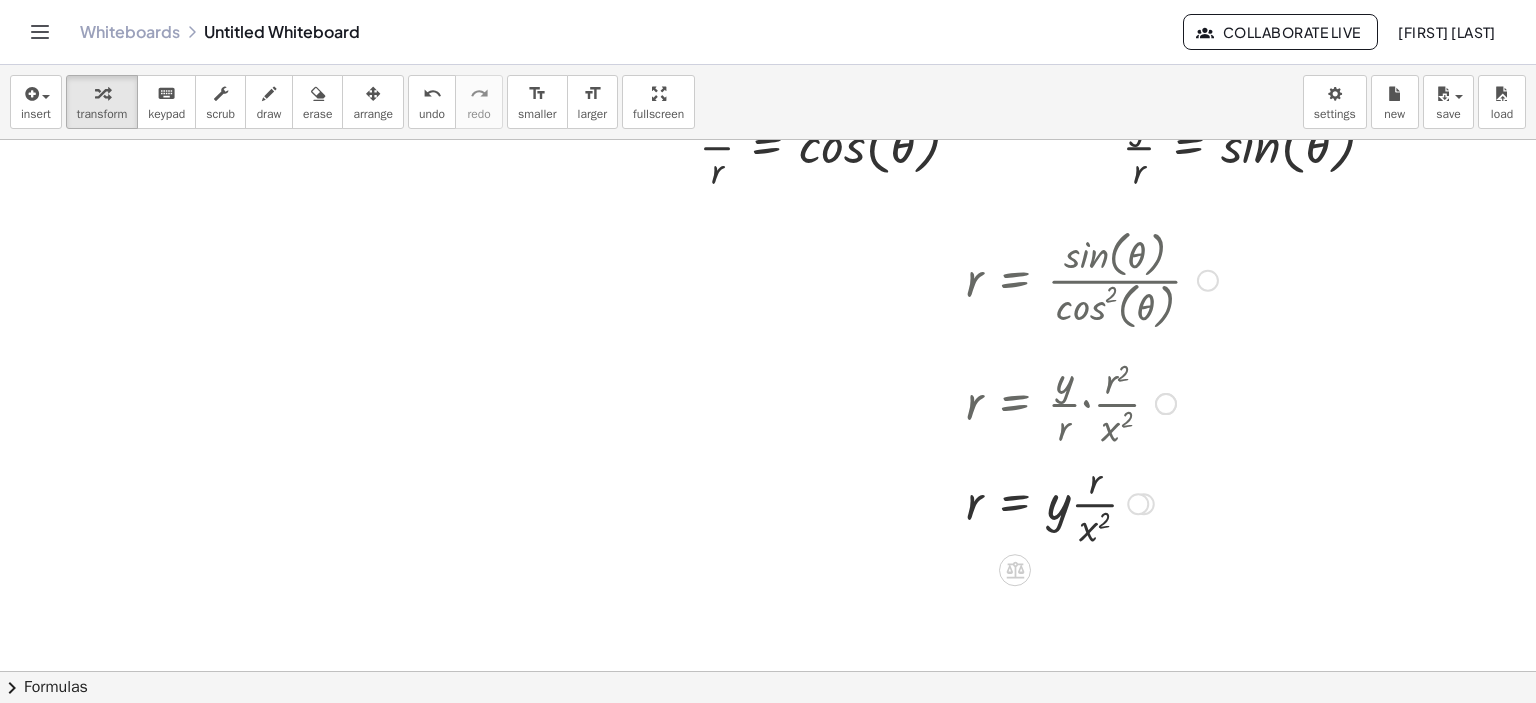 scroll, scrollTop: 268, scrollLeft: 0, axis: vertical 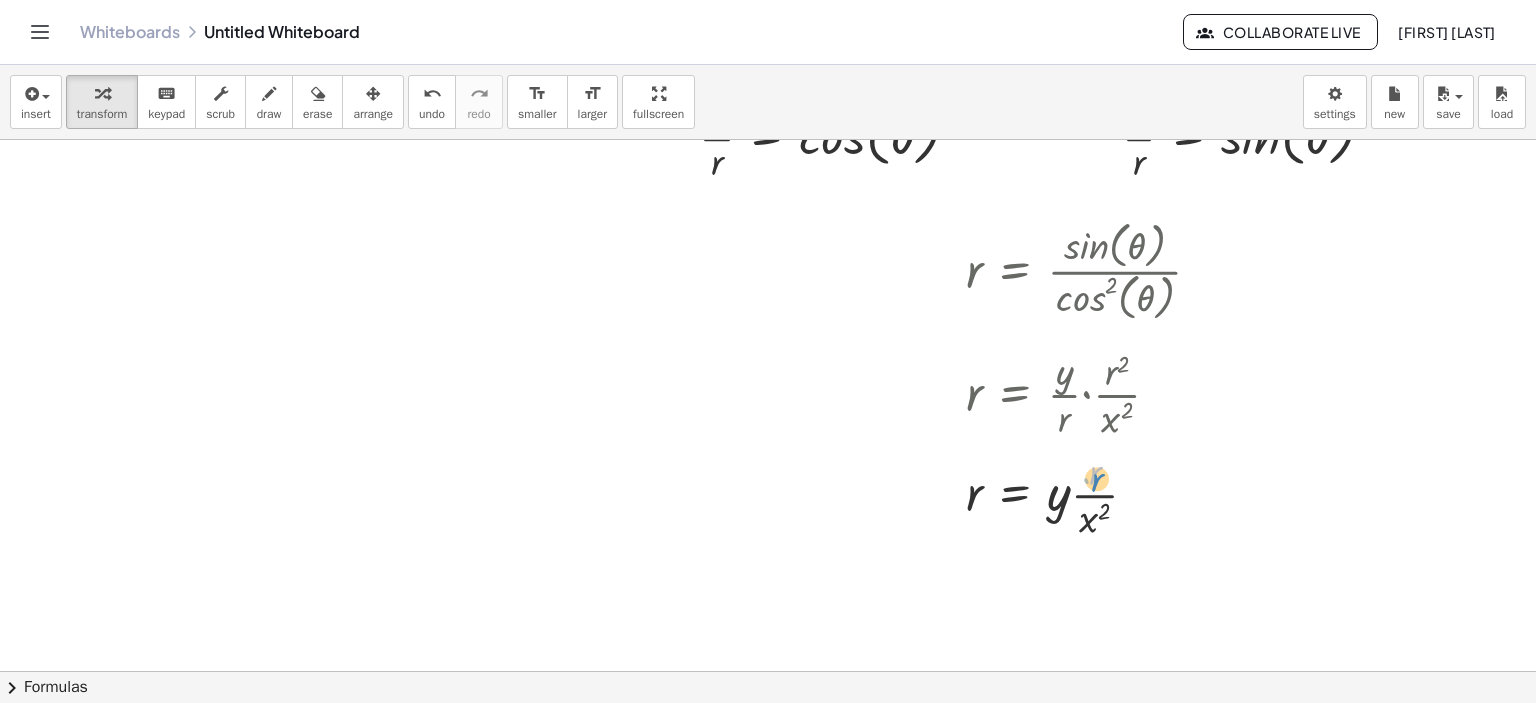 click at bounding box center (1092, 493) 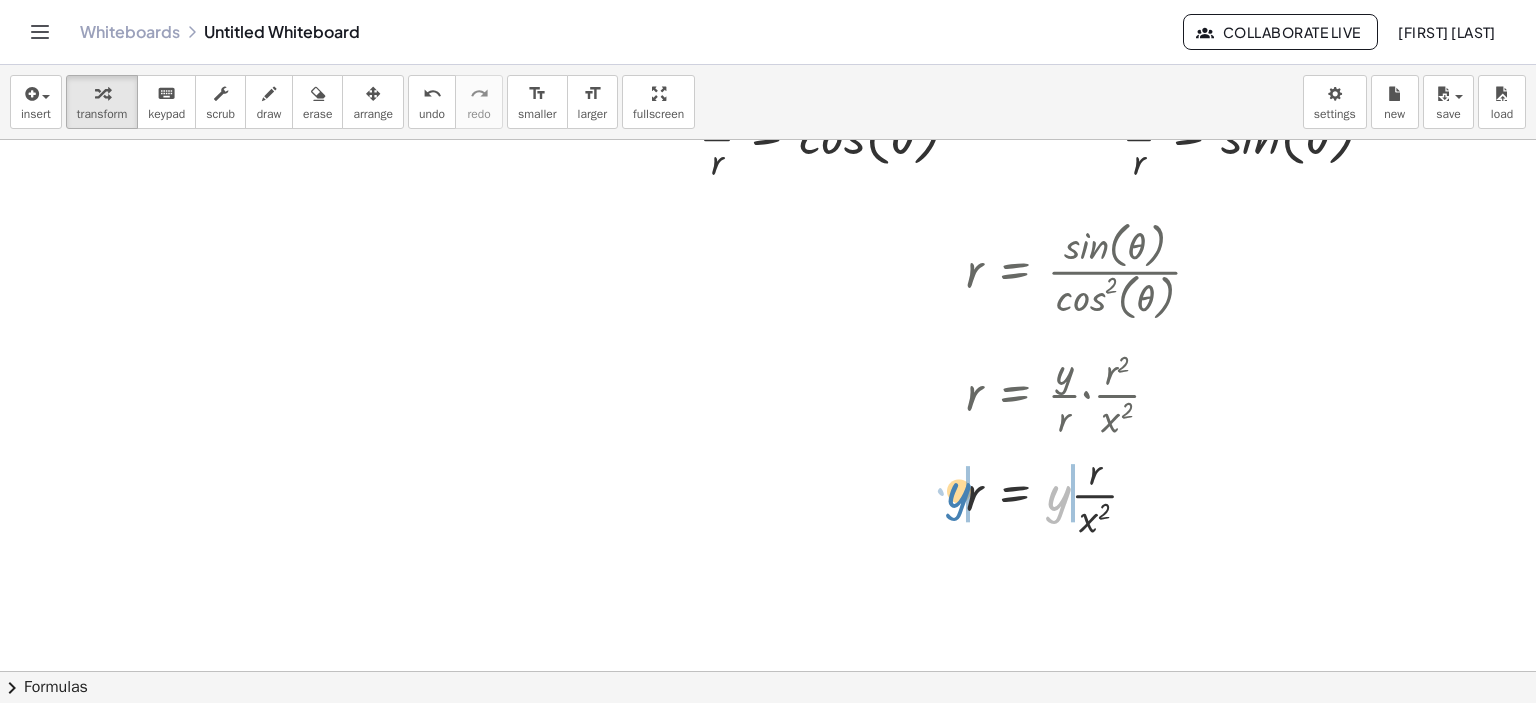 drag, startPoint x: 1023, startPoint y: 499, endPoint x: 963, endPoint y: 495, distance: 60.133186 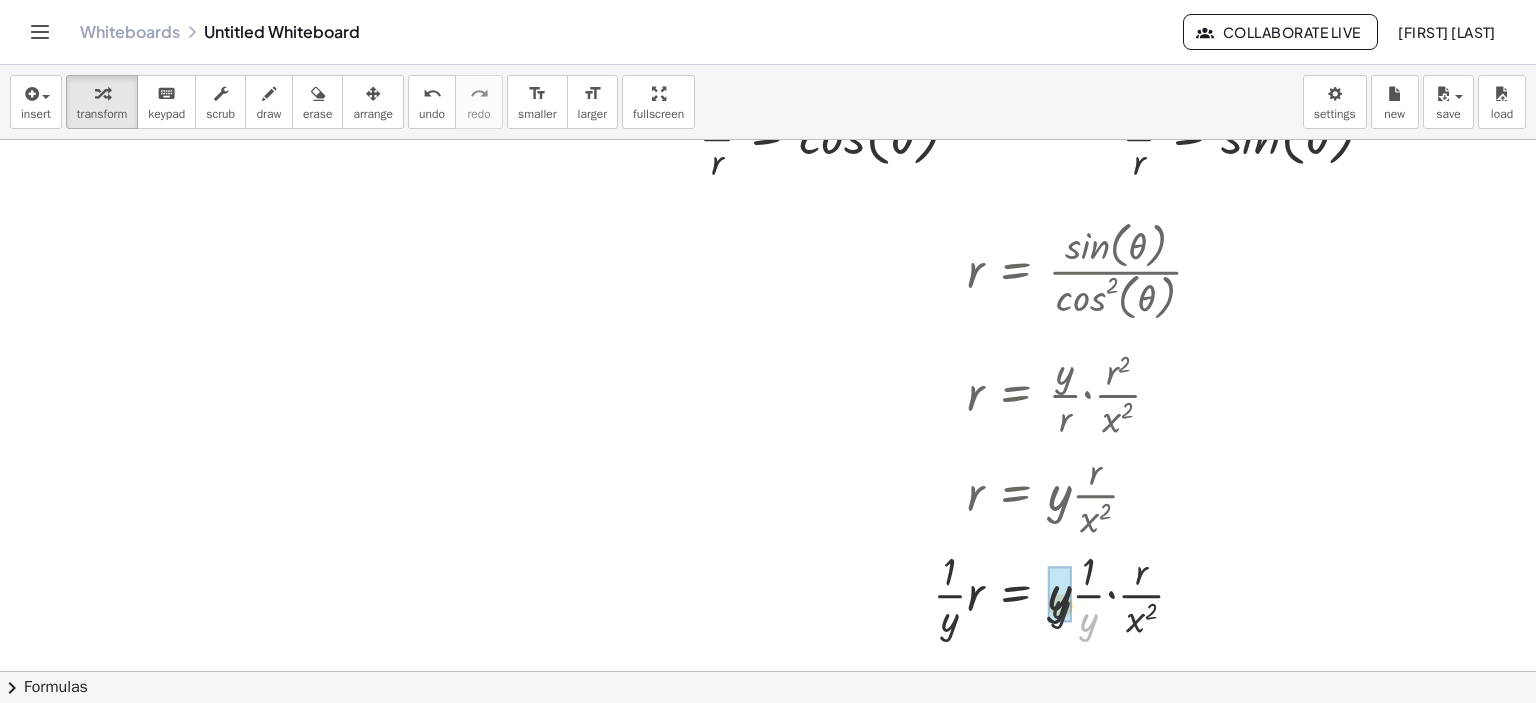 drag, startPoint x: 1089, startPoint y: 616, endPoint x: 1056, endPoint y: 599, distance: 37.12142 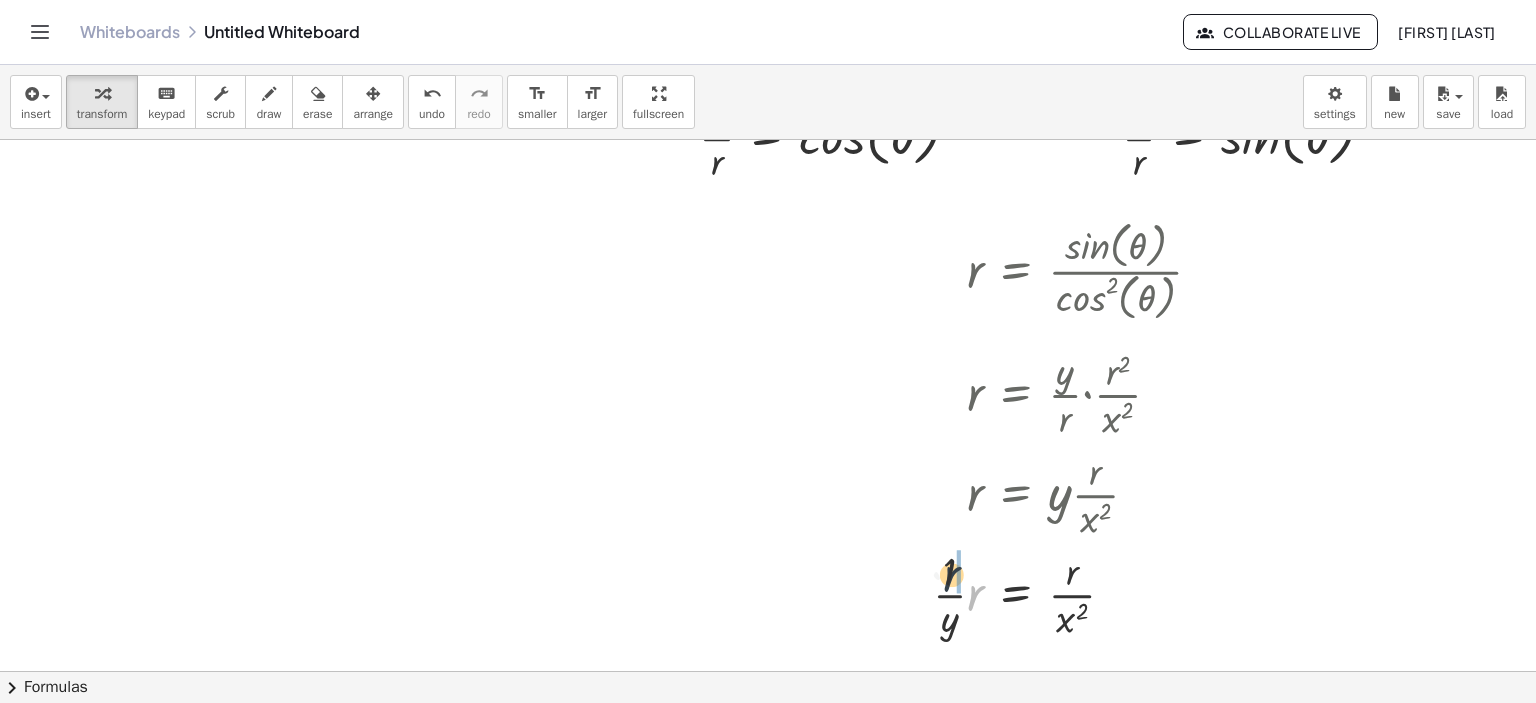 click at bounding box center (1076, 593) 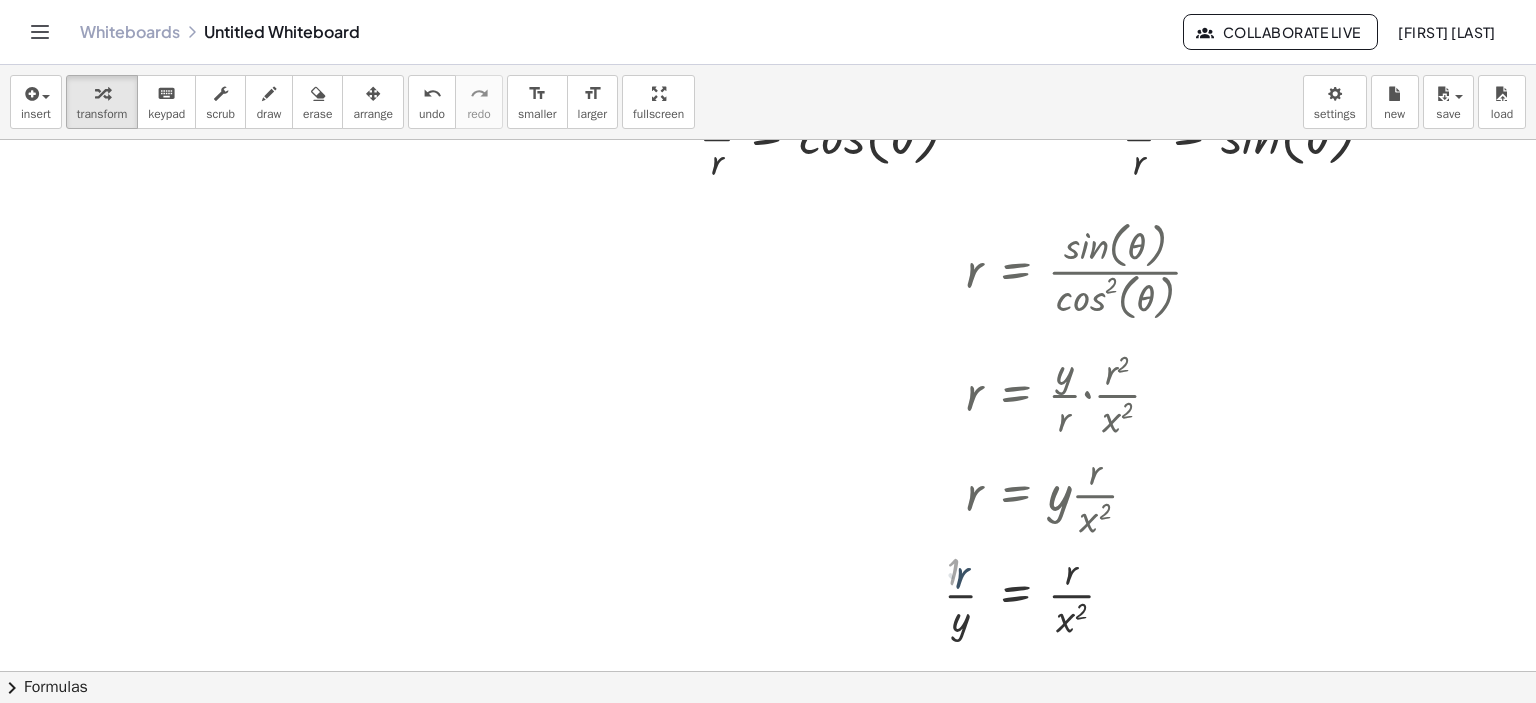 scroll, scrollTop: 452, scrollLeft: 0, axis: vertical 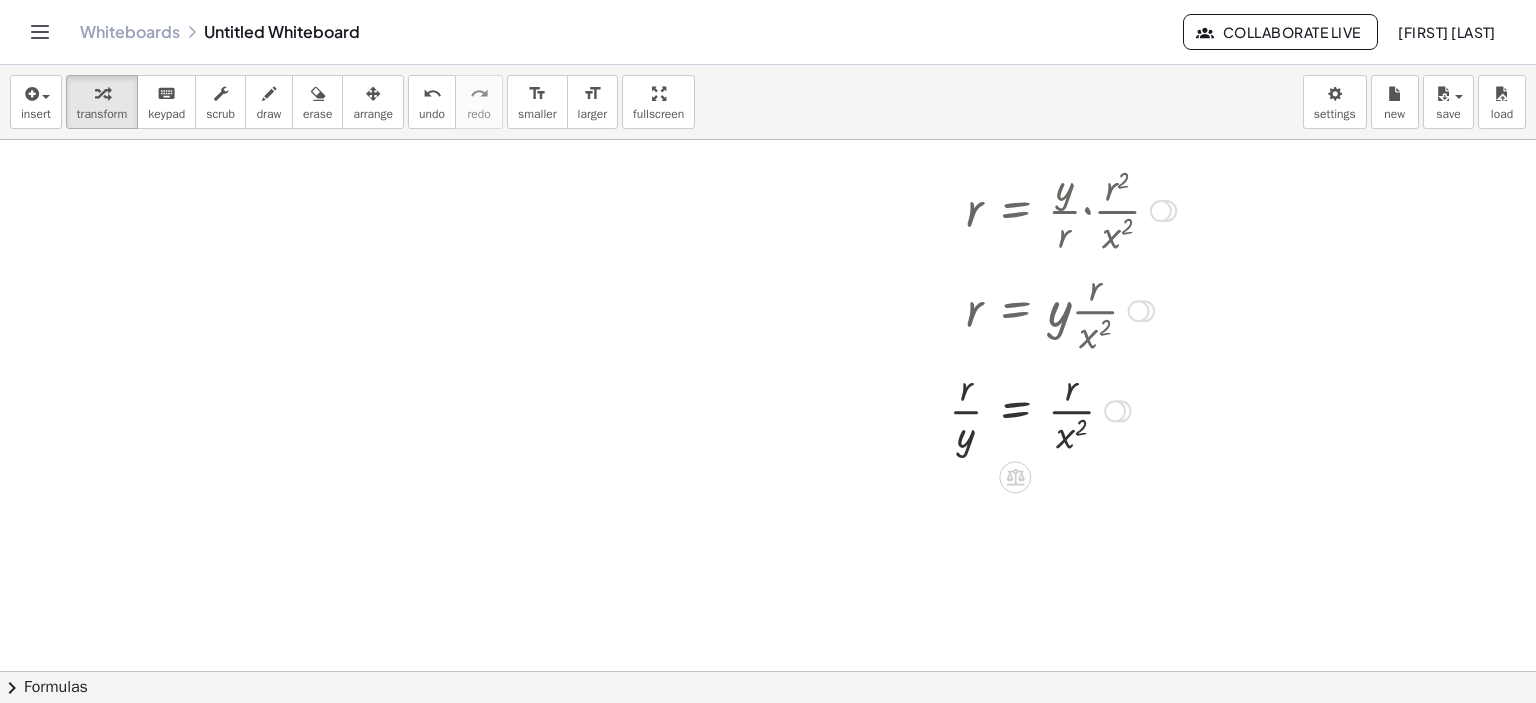 click at bounding box center [1083, 409] 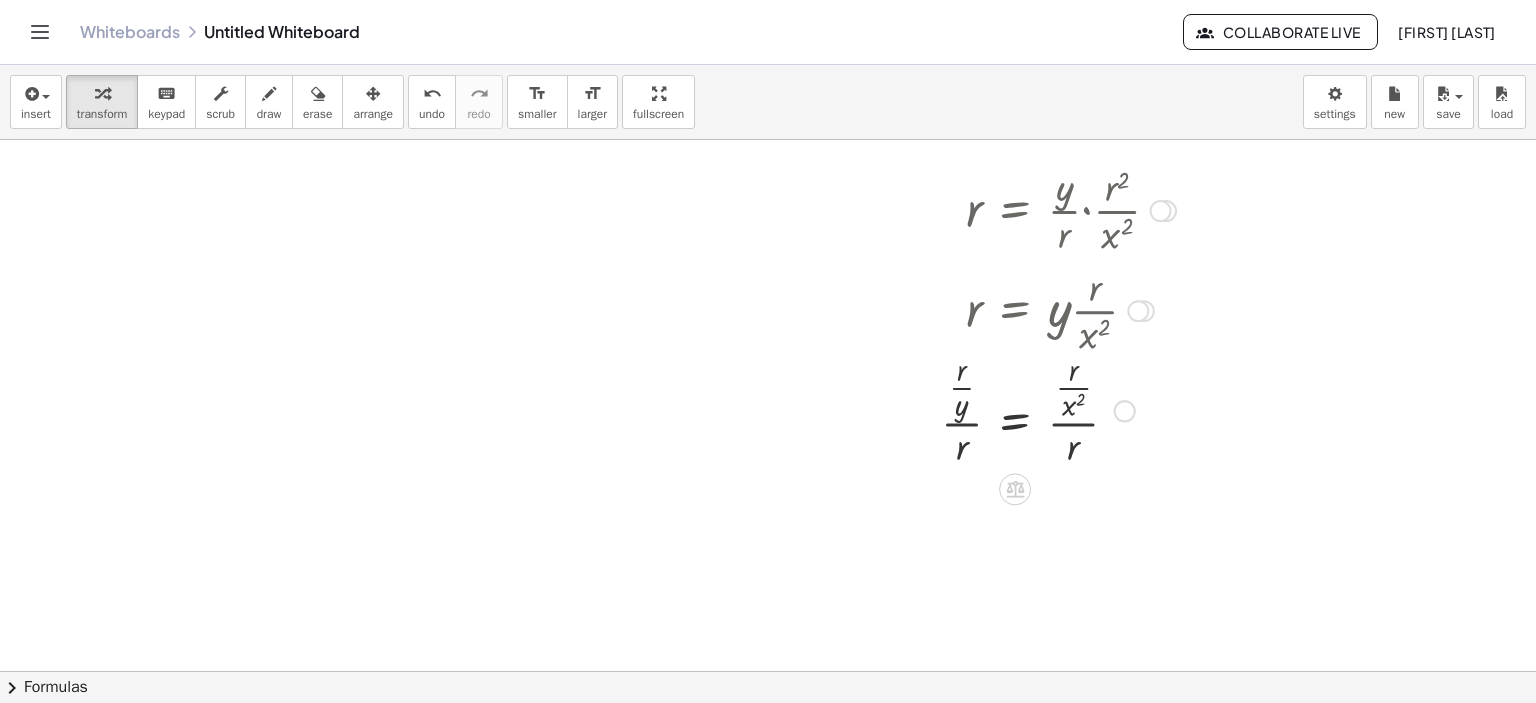 scroll, scrollTop: 506, scrollLeft: 0, axis: vertical 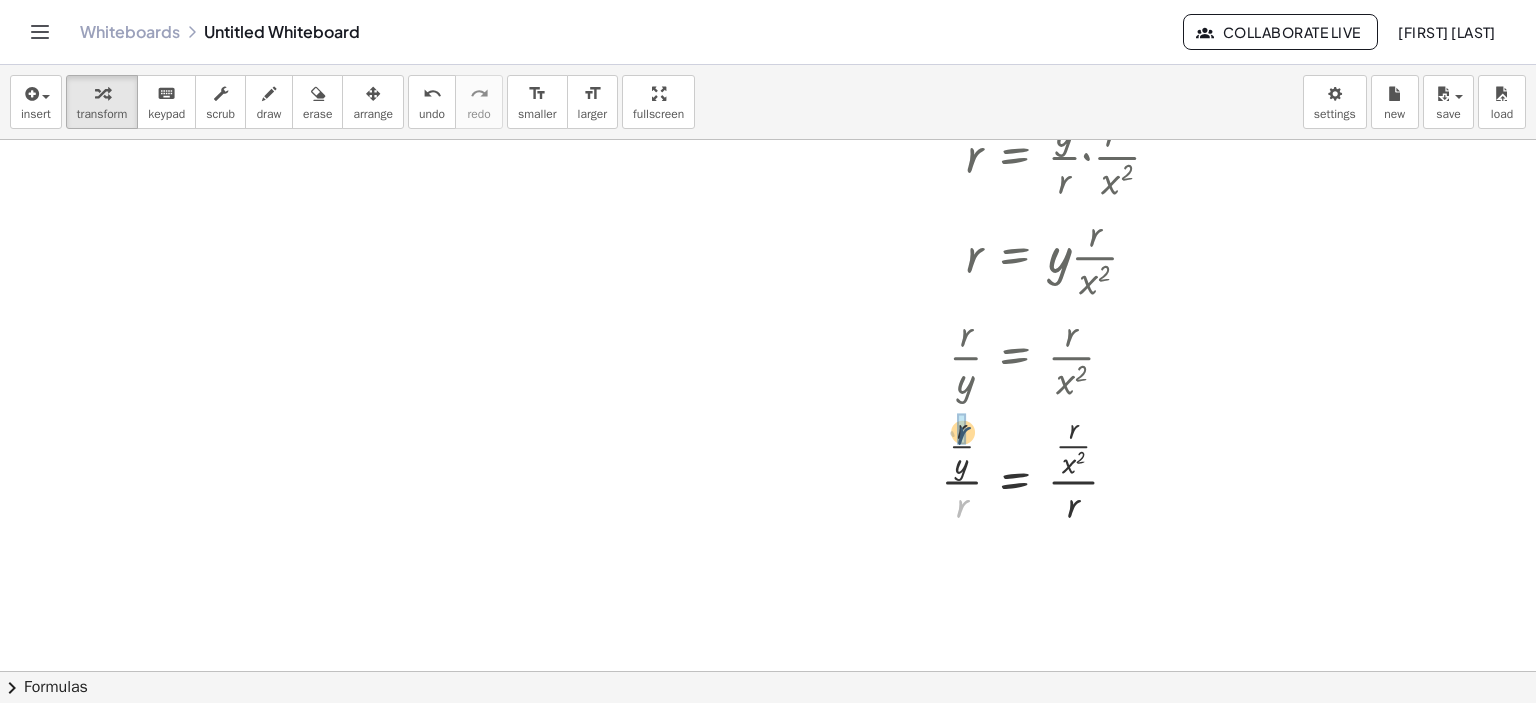 drag, startPoint x: 956, startPoint y: 503, endPoint x: 958, endPoint y: 425, distance: 78.025635 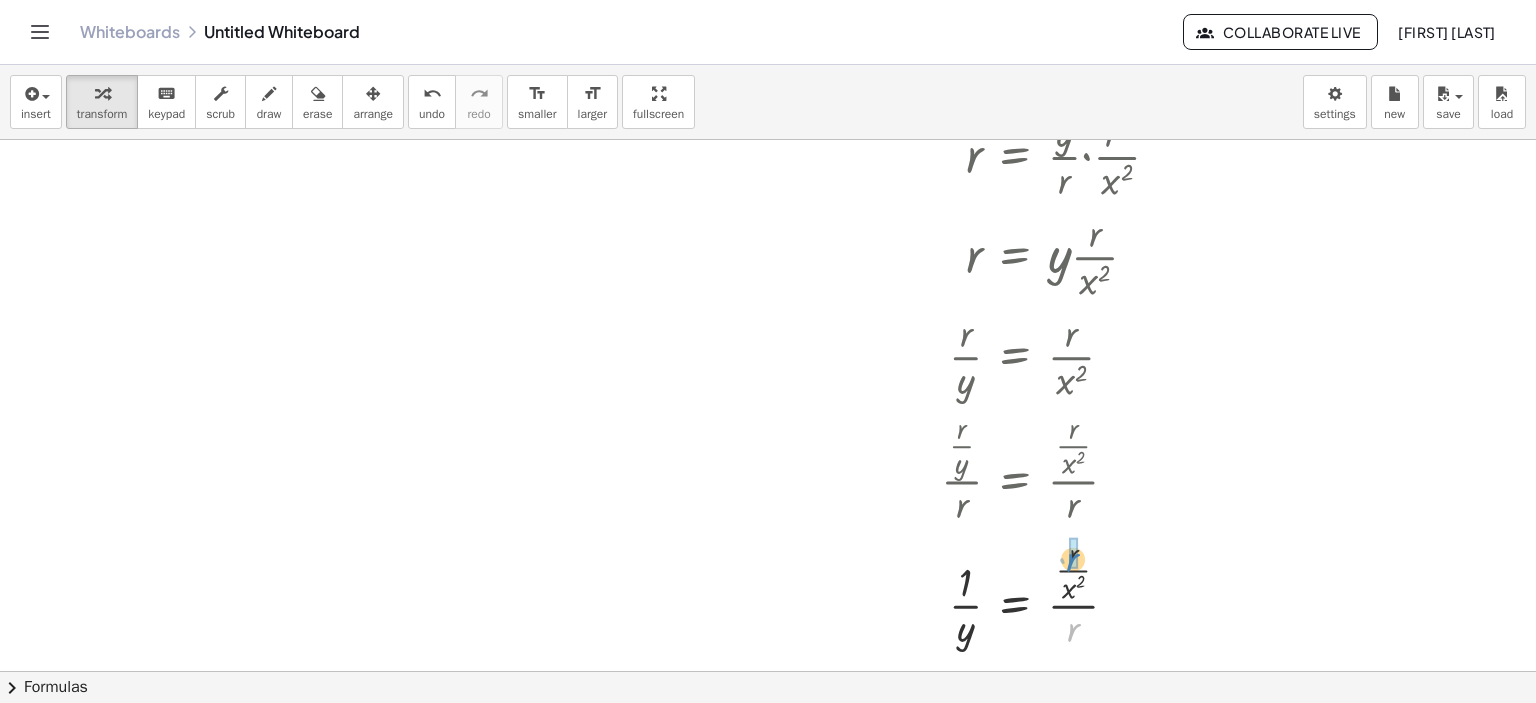drag, startPoint x: 1064, startPoint y: 504, endPoint x: 1063, endPoint y: 433, distance: 71.00704 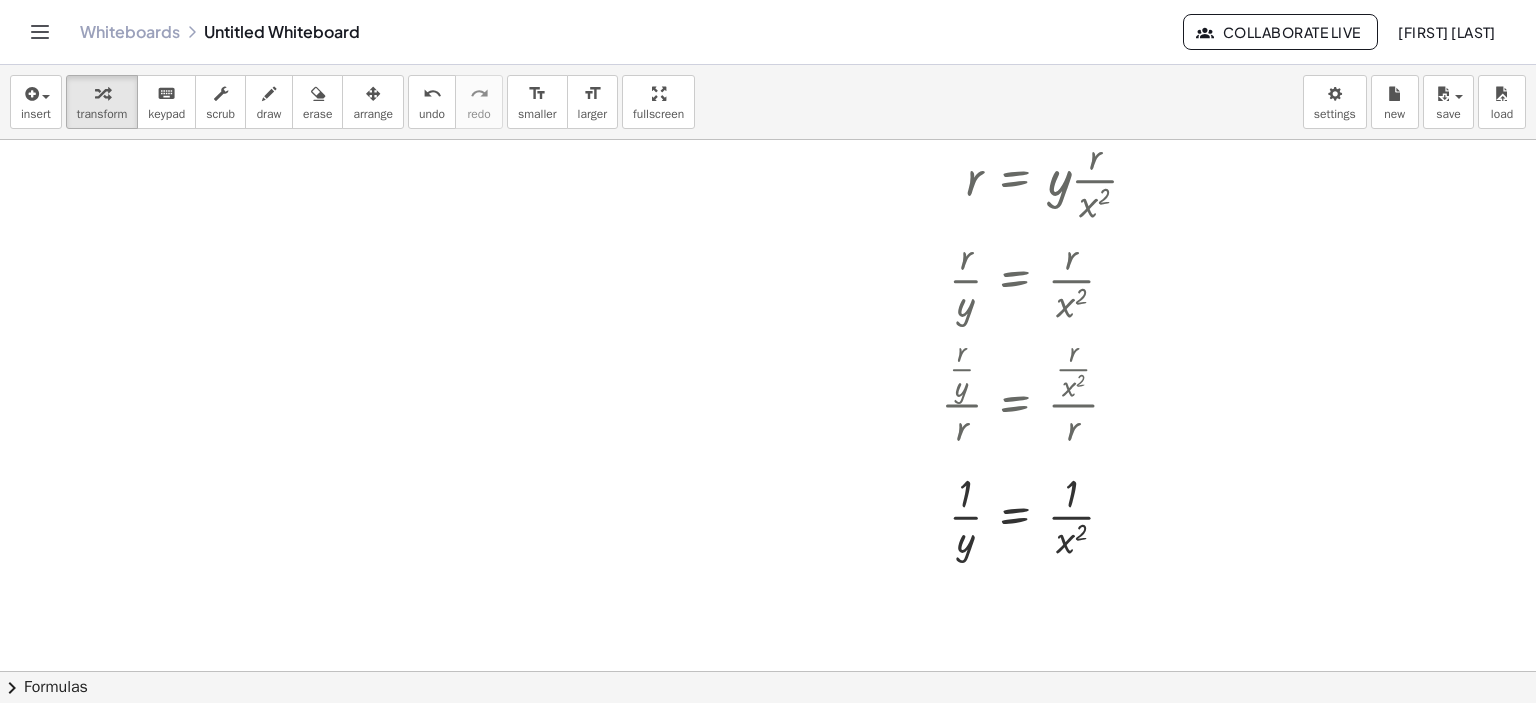 scroll, scrollTop: 584, scrollLeft: 0, axis: vertical 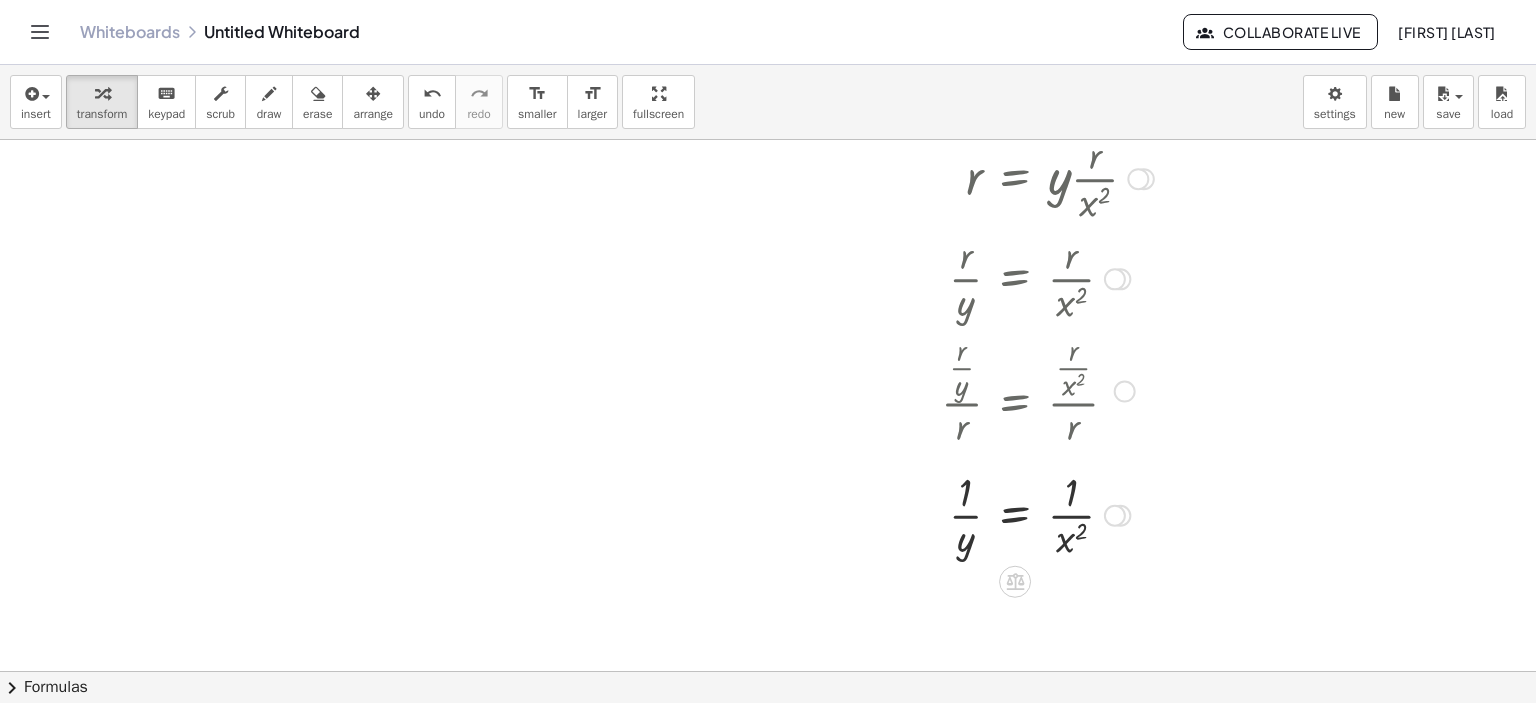 click at bounding box center [1079, 513] 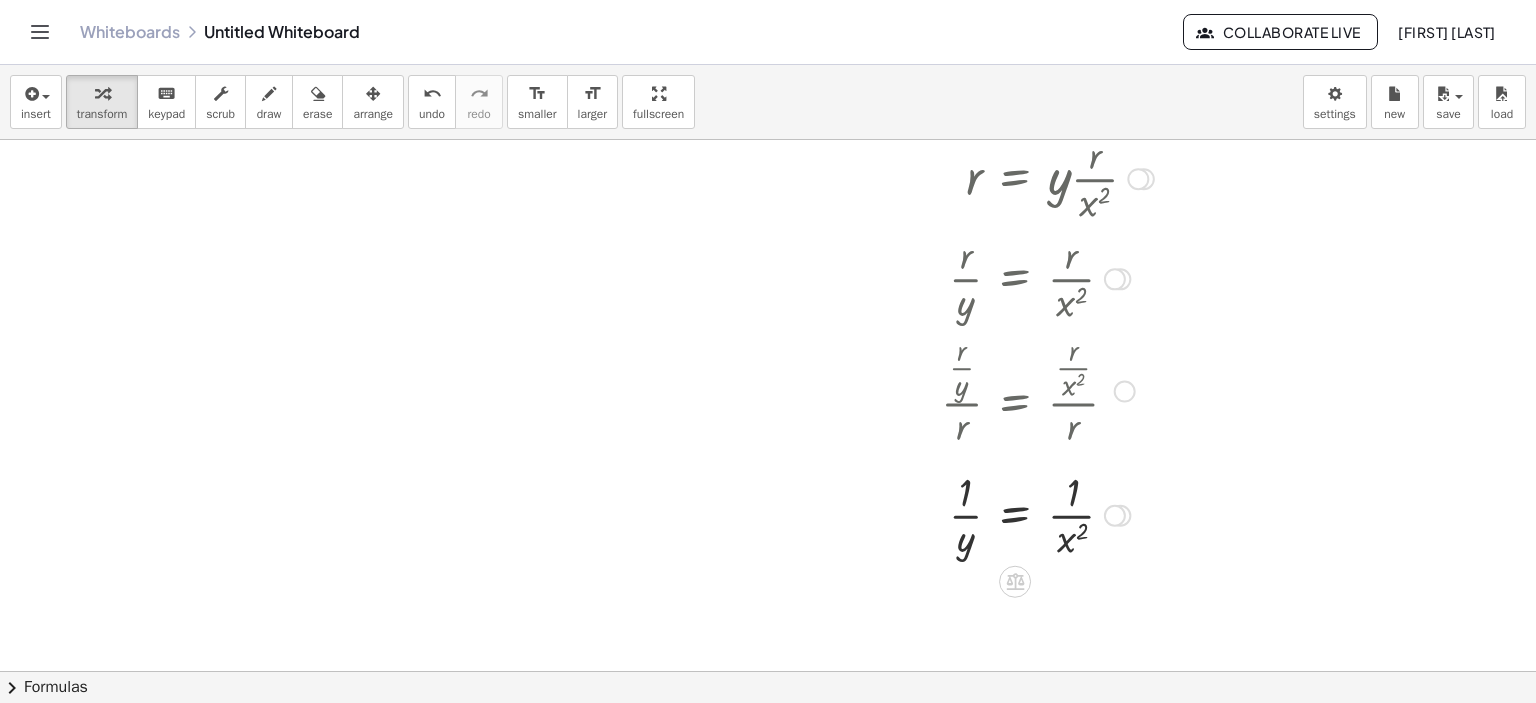 click at bounding box center (1079, 513) 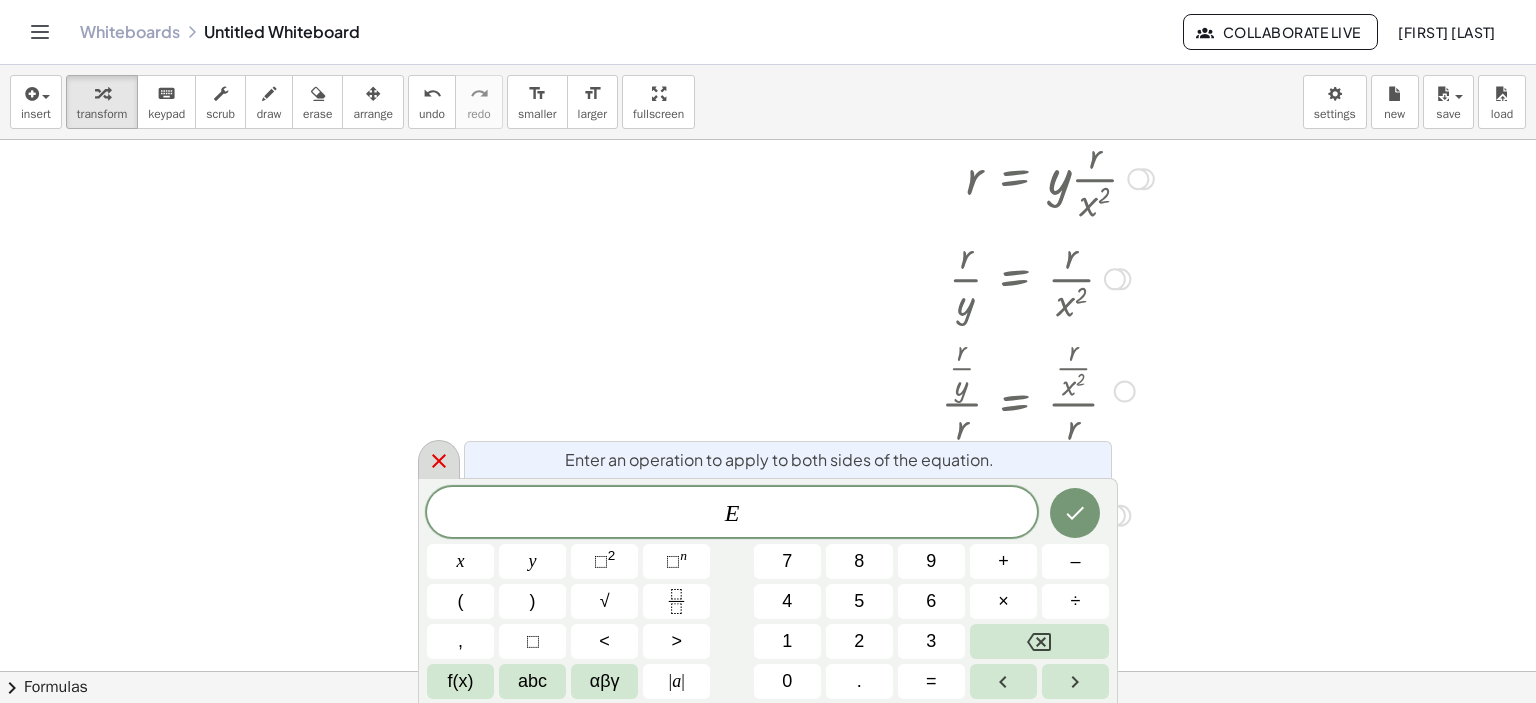 click 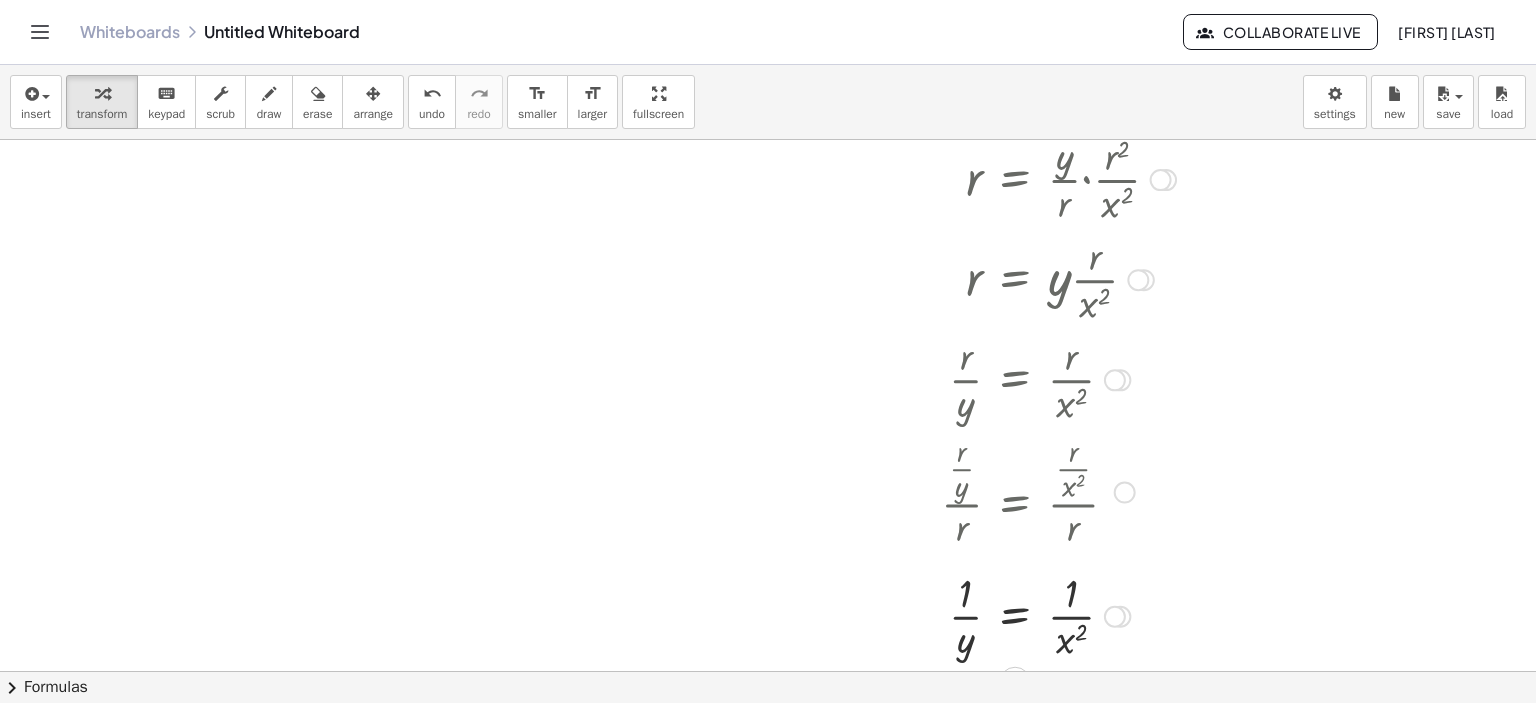 scroll, scrollTop: 488, scrollLeft: 0, axis: vertical 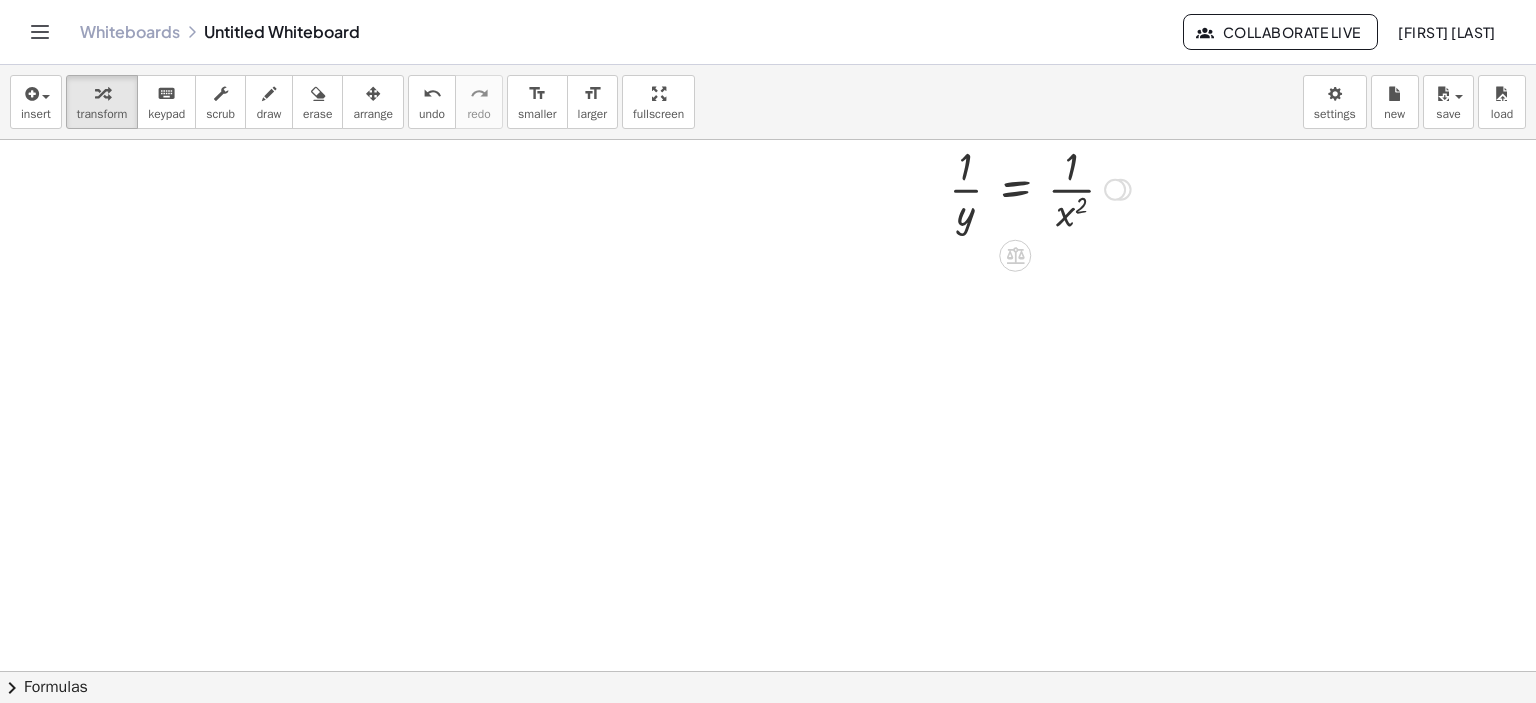 drag, startPoint x: 1121, startPoint y: 363, endPoint x: 1117, endPoint y: 183, distance: 180.04443 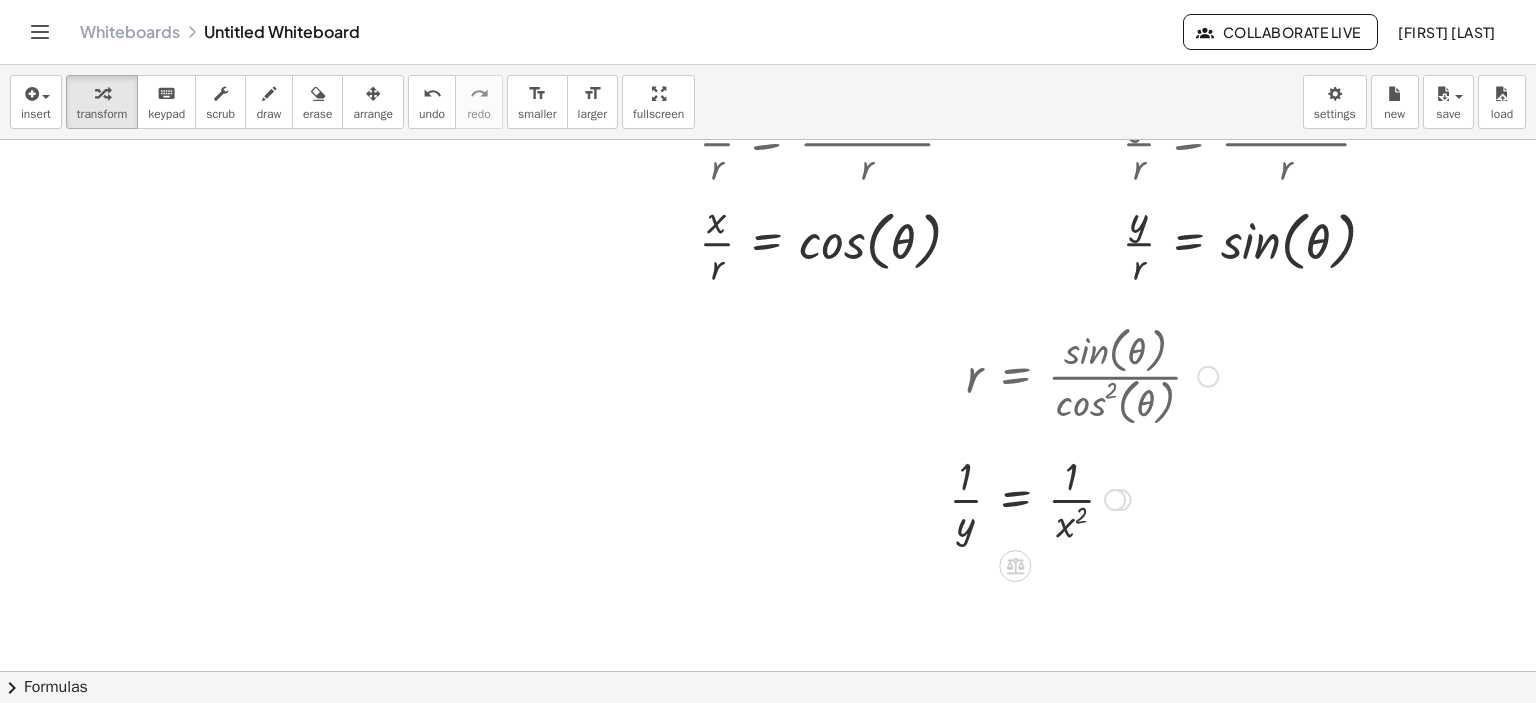 scroll, scrollTop: 159, scrollLeft: 0, axis: vertical 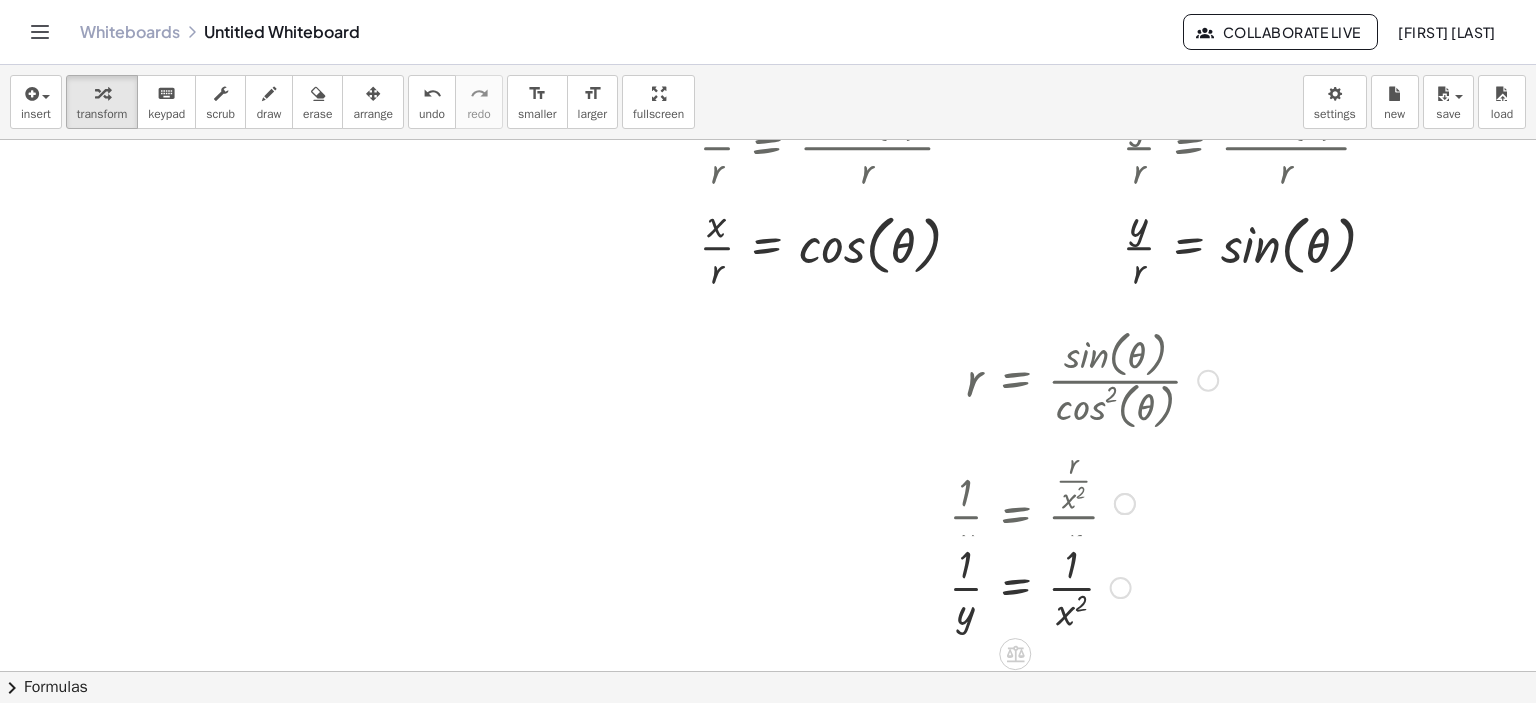 drag, startPoint x: 1108, startPoint y: 508, endPoint x: 1120, endPoint y: 607, distance: 99.724625 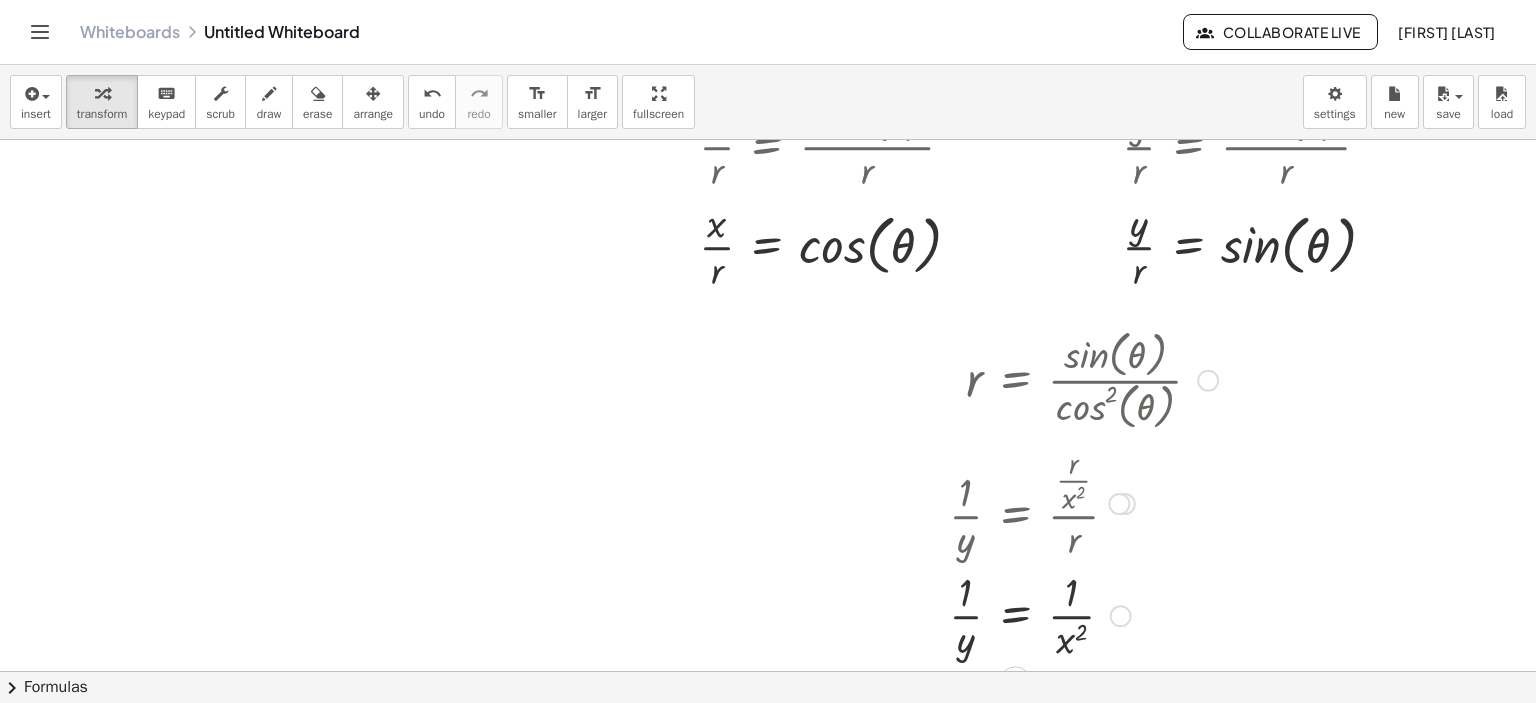 scroll, scrollTop: 244, scrollLeft: 0, axis: vertical 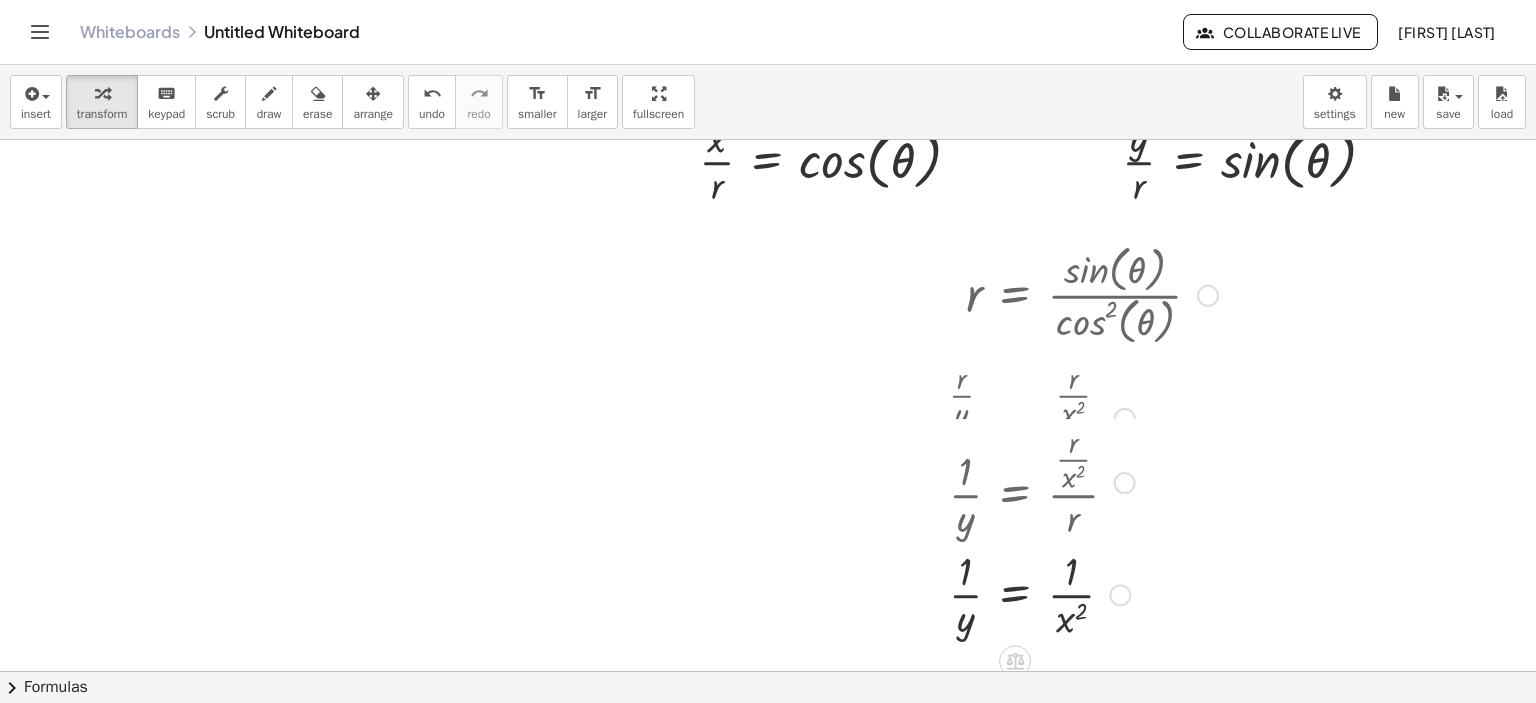 drag, startPoint x: 1118, startPoint y: 535, endPoint x: 1138, endPoint y: 621, distance: 88.29496 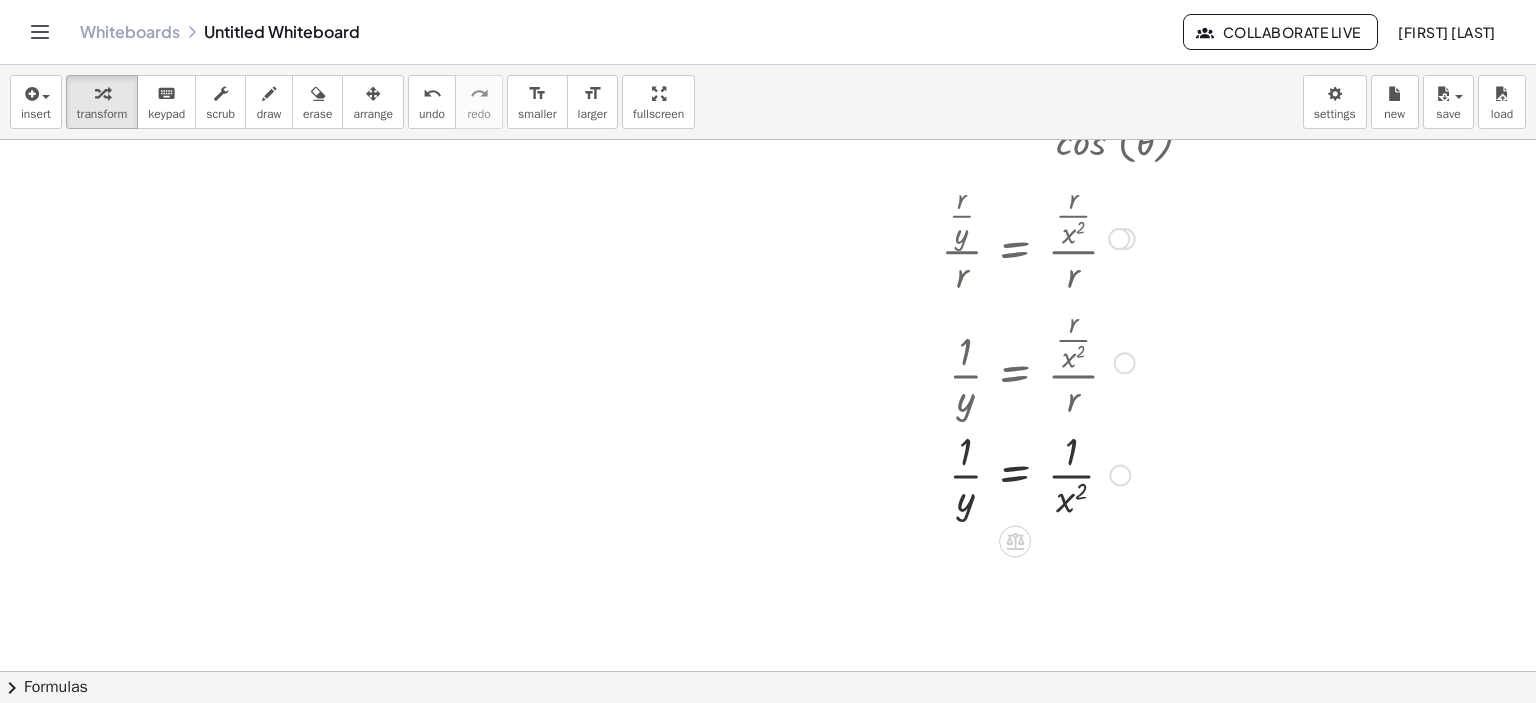 scroll, scrollTop: 426, scrollLeft: 0, axis: vertical 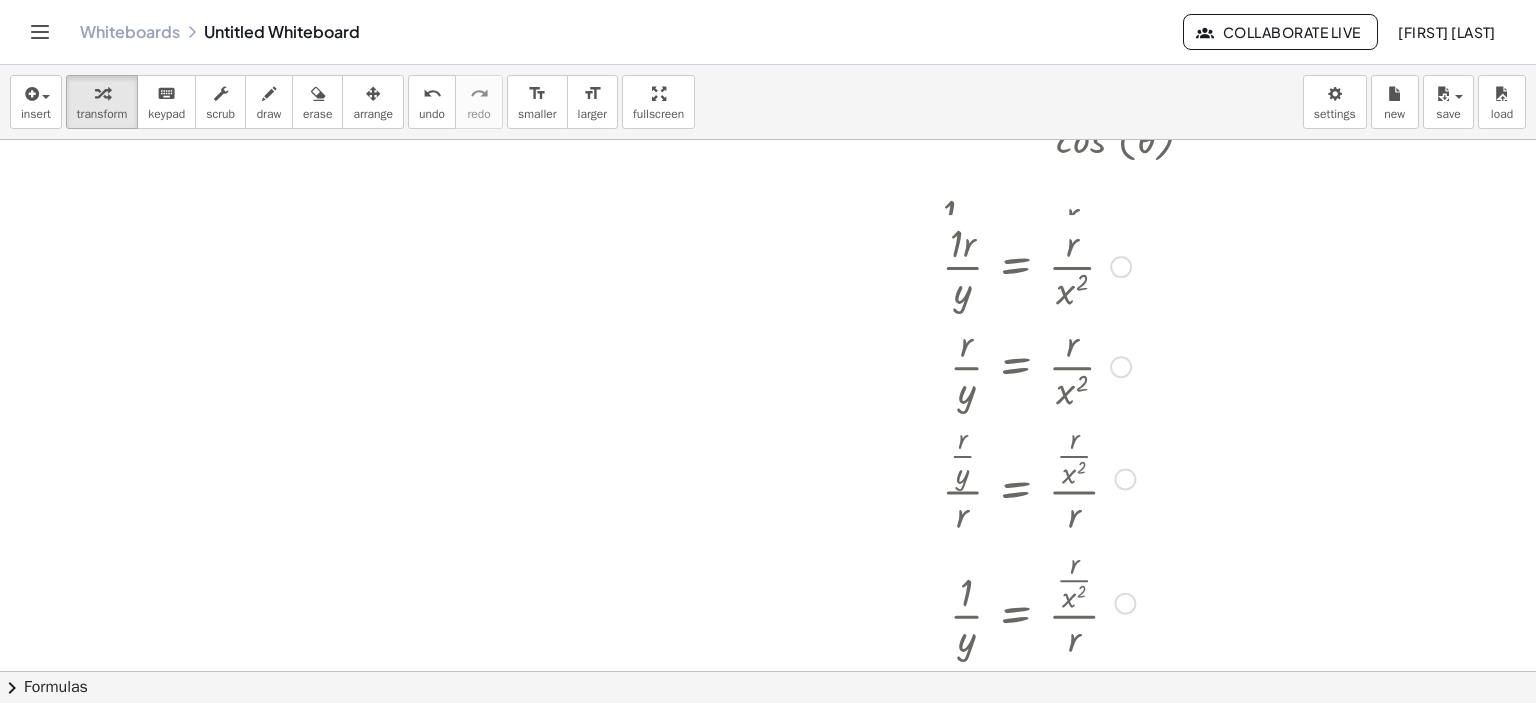 drag, startPoint x: 1121, startPoint y: 487, endPoint x: 1108, endPoint y: 742, distance: 255.33116 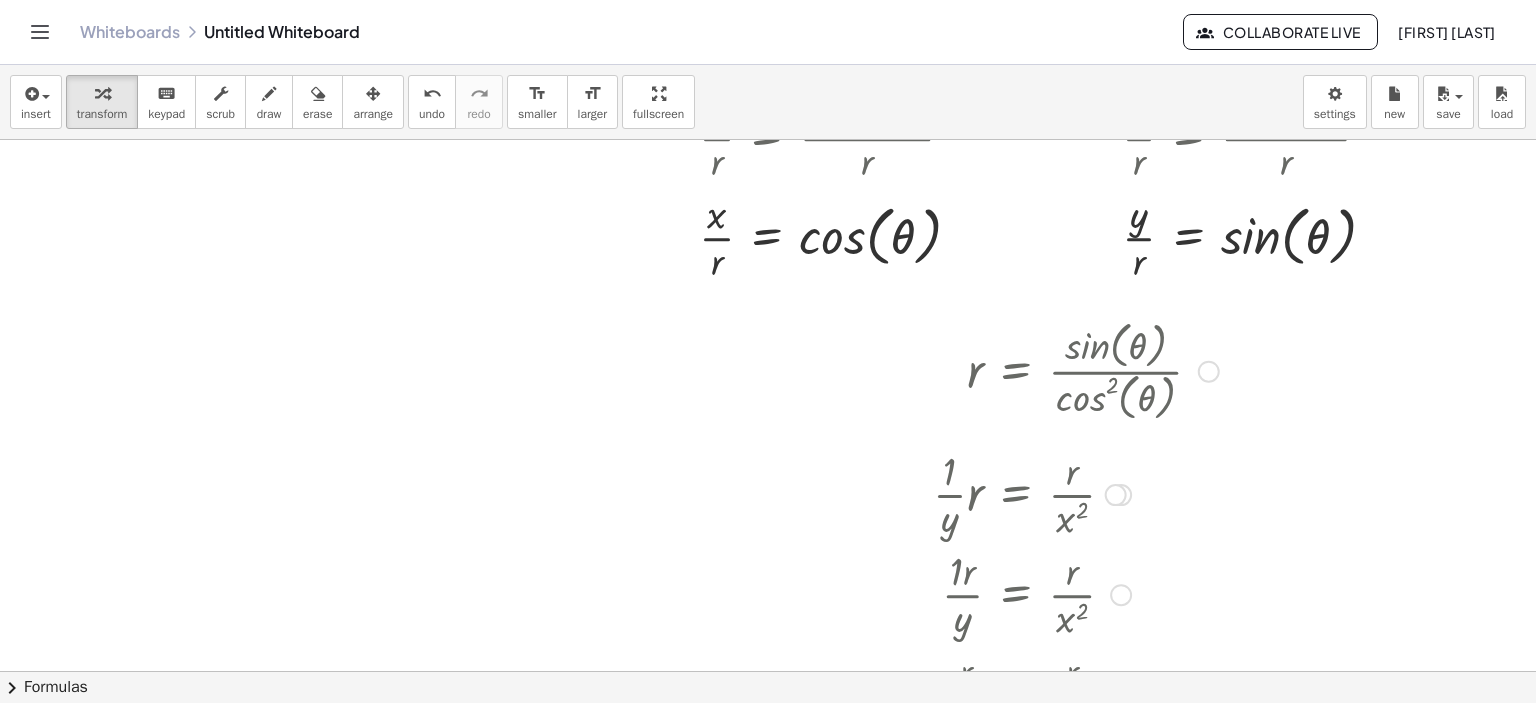 scroll, scrollTop: 158, scrollLeft: 0, axis: vertical 